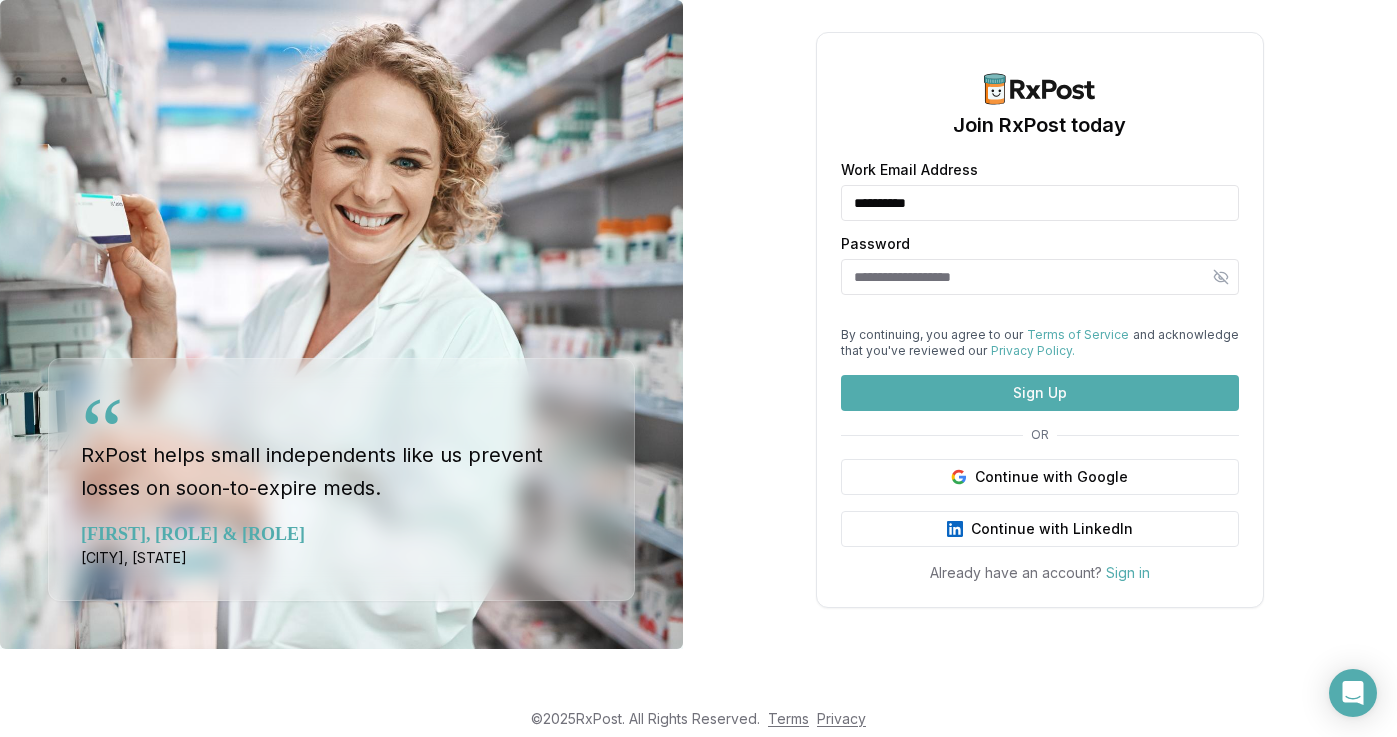 scroll, scrollTop: 0, scrollLeft: 0, axis: both 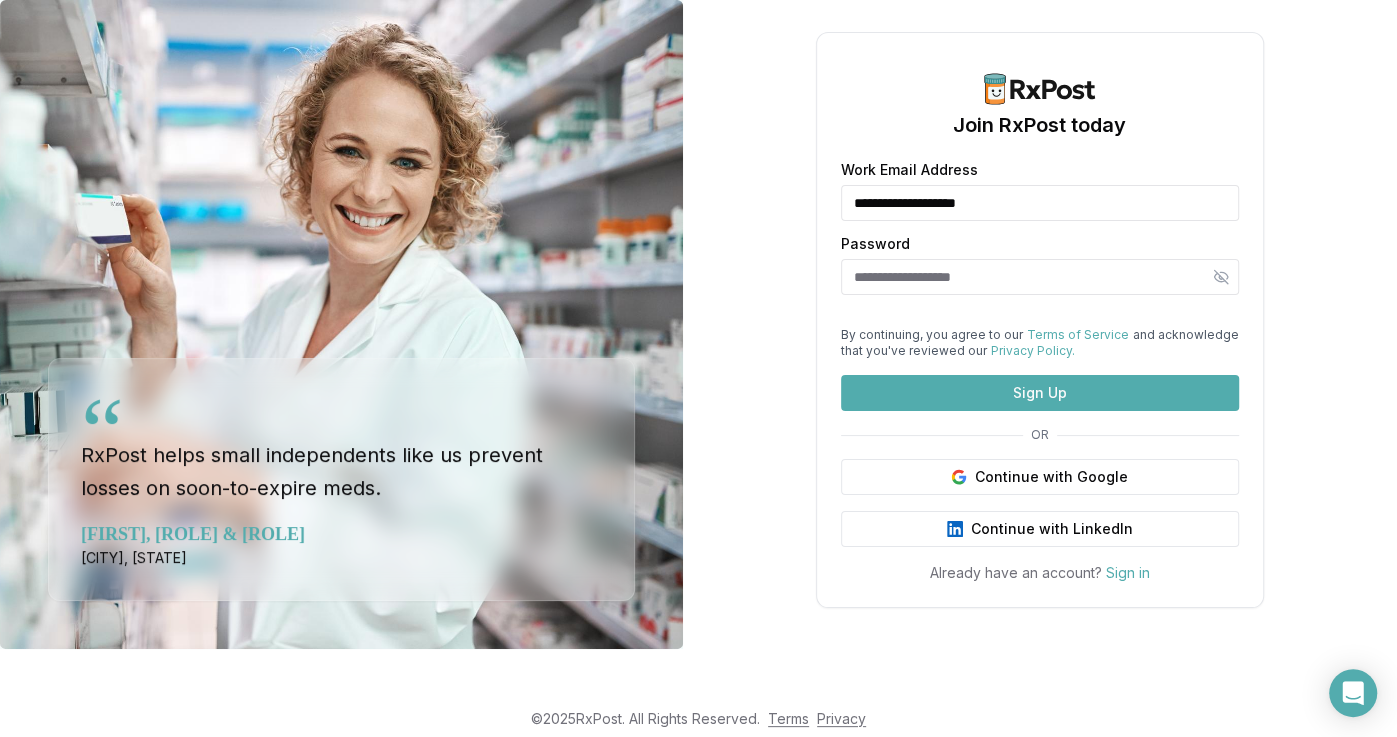 type on "**********" 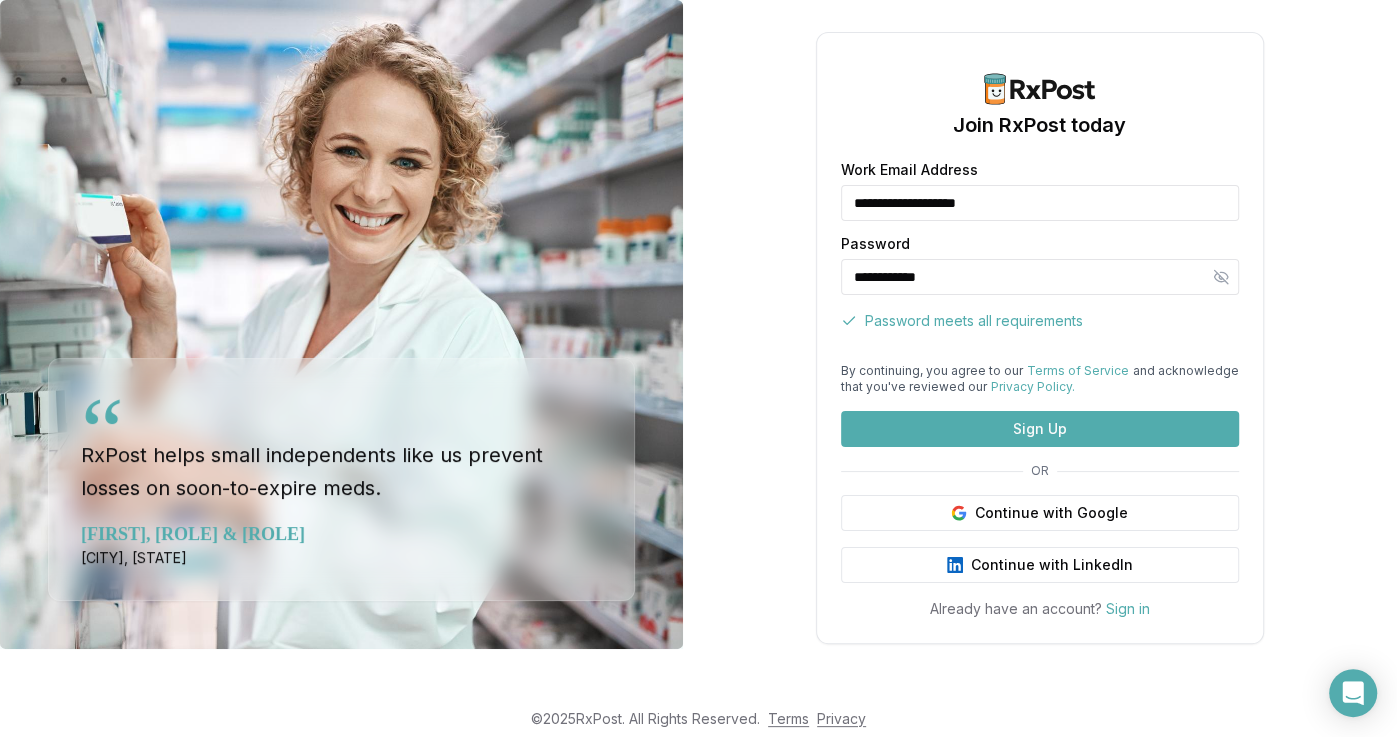 type on "**********" 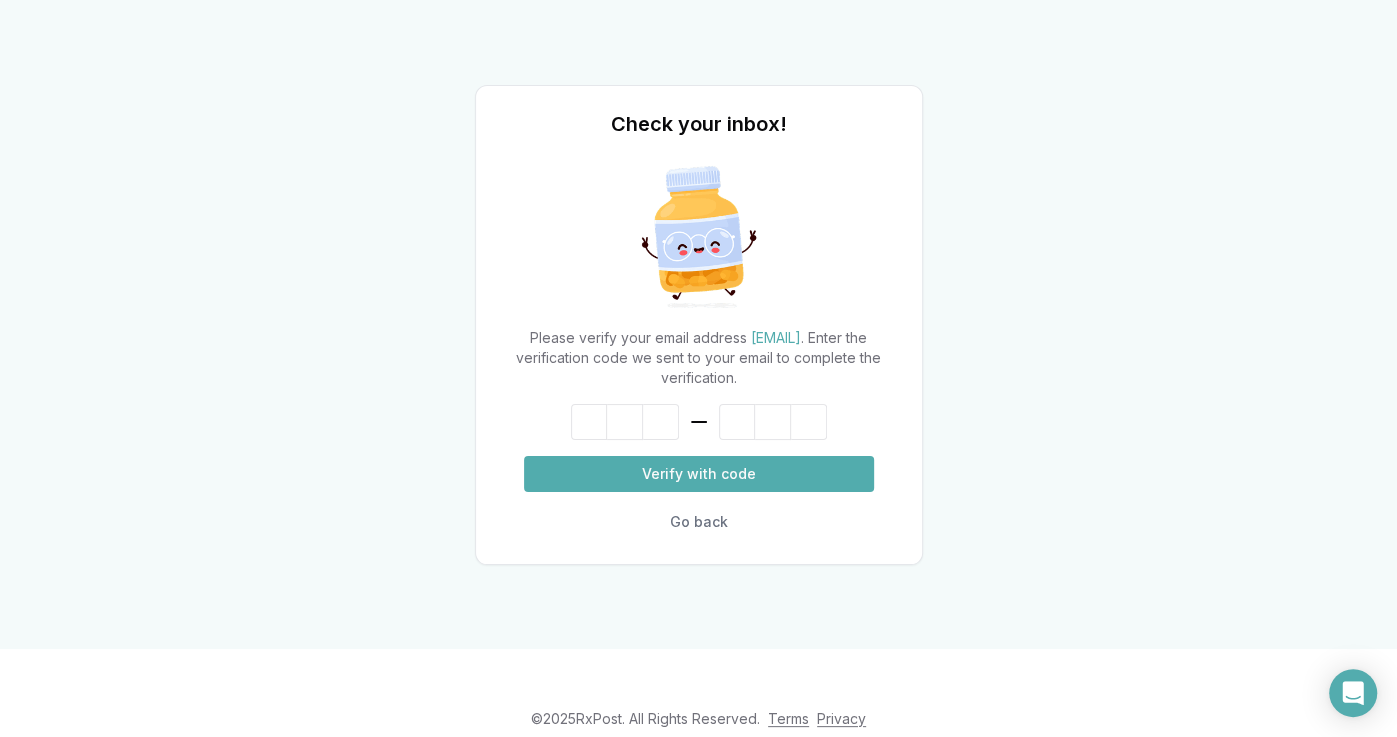 click at bounding box center [699, 422] 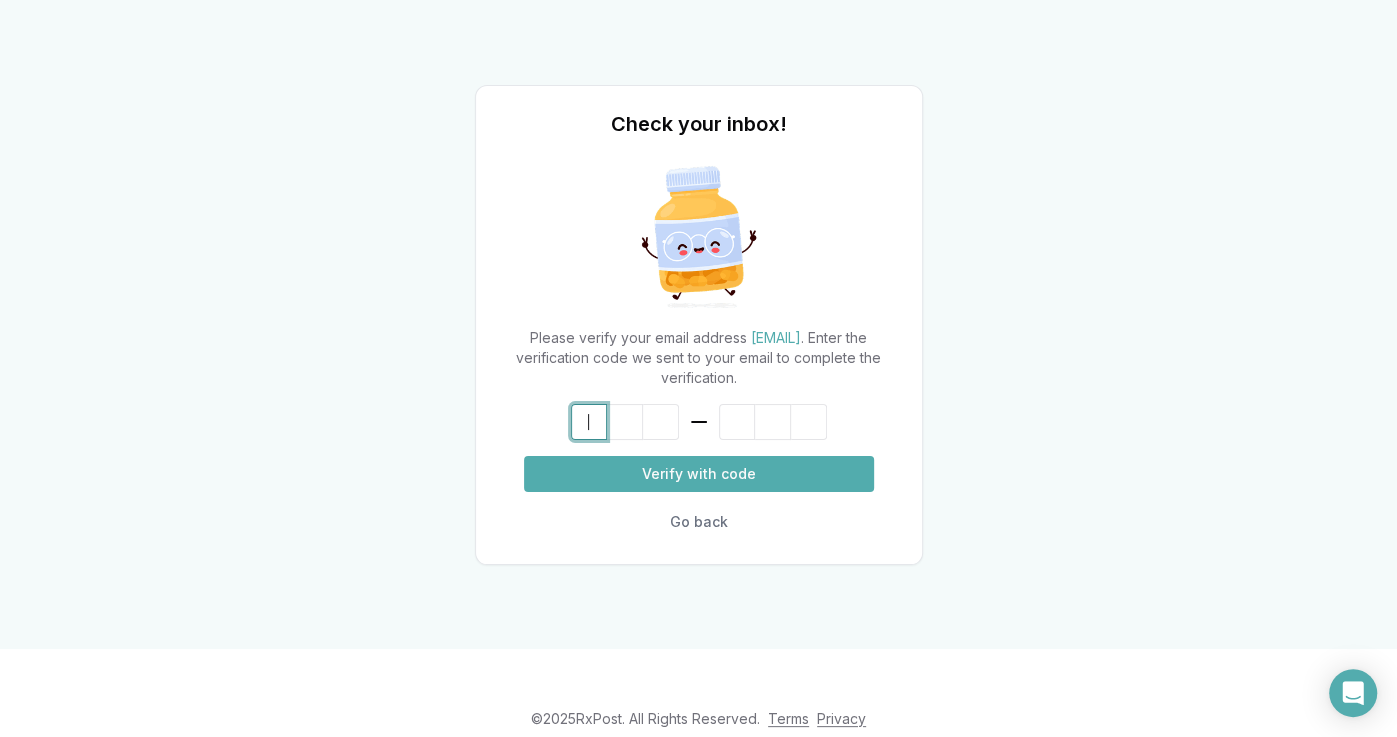 click on "Verify with code" at bounding box center [699, 474] 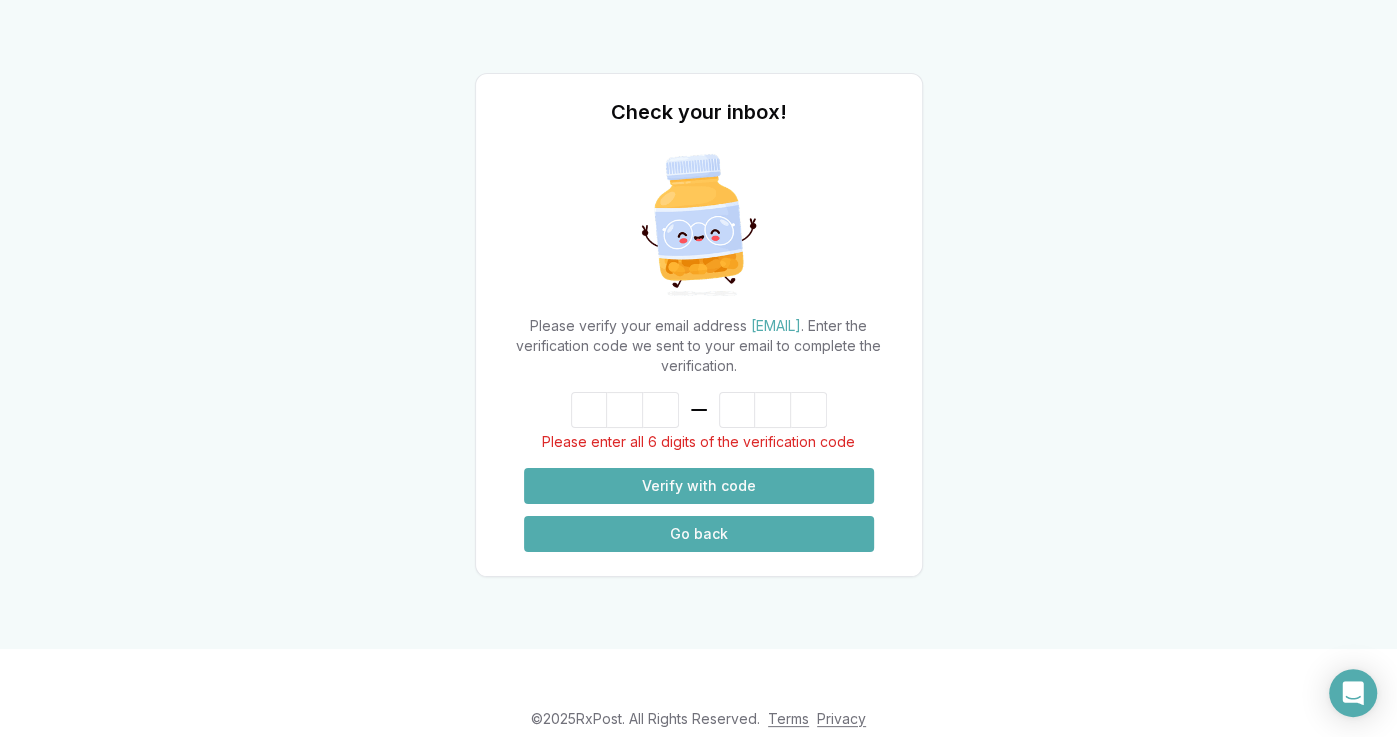 click on "Go back" at bounding box center [699, 534] 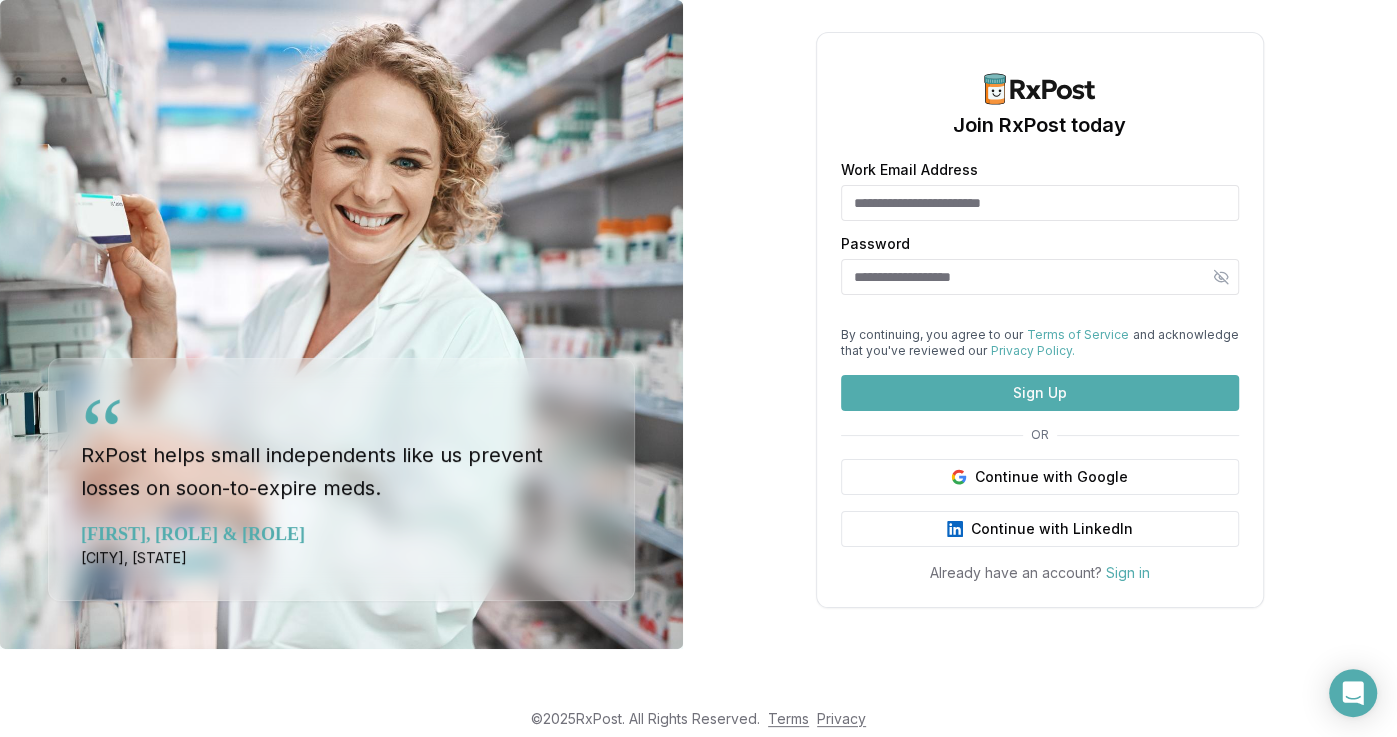 click on "Work Email Address Password By continuing, you agree to our Terms of Service and acknowledge that you've reviewed our Privacy Policy. Sign Up" at bounding box center [1040, 287] 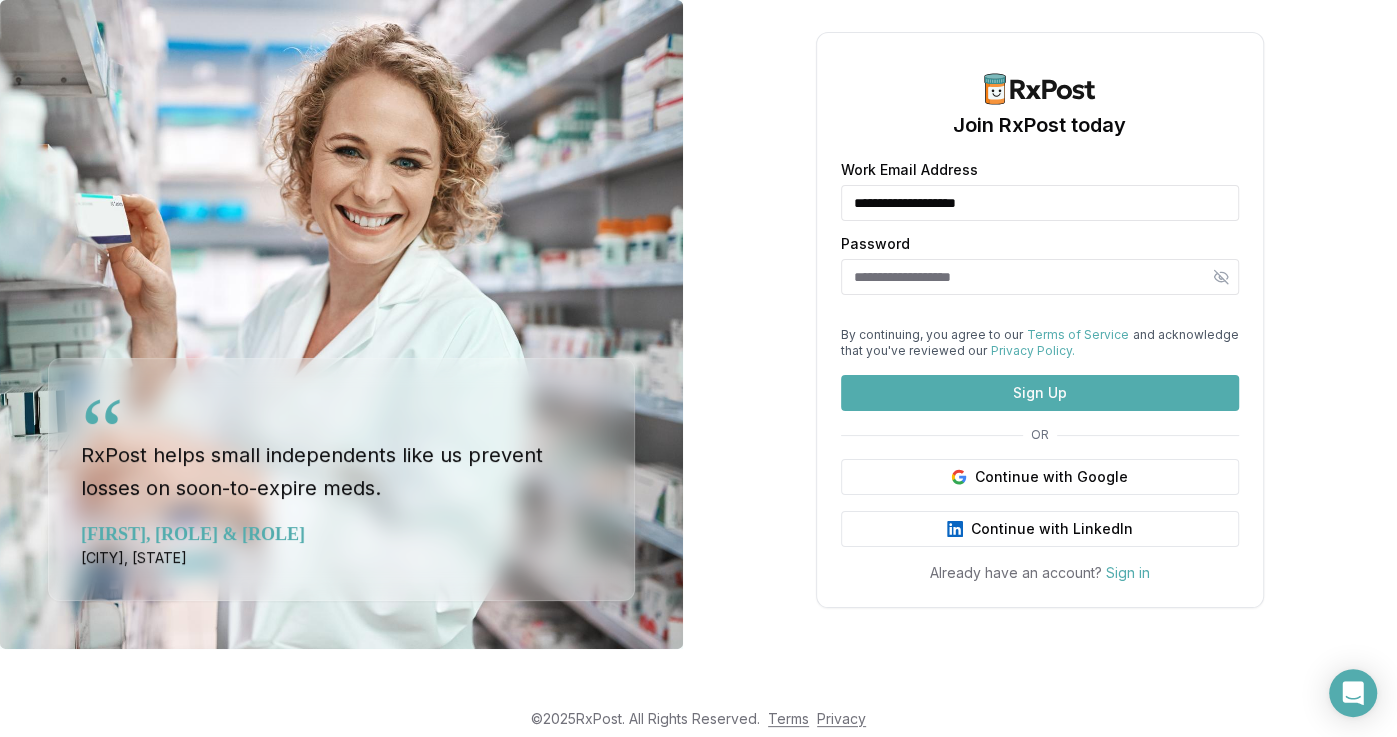 type on "**********" 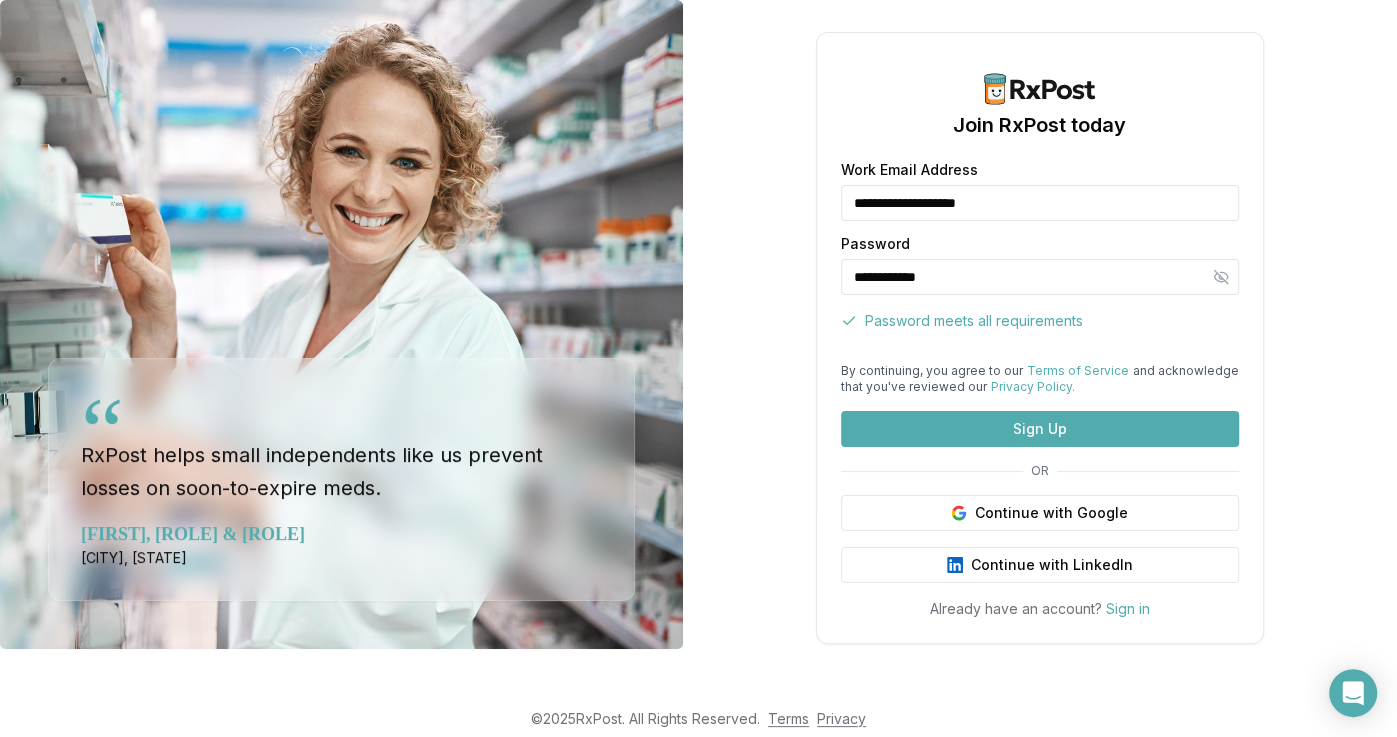 type on "**********" 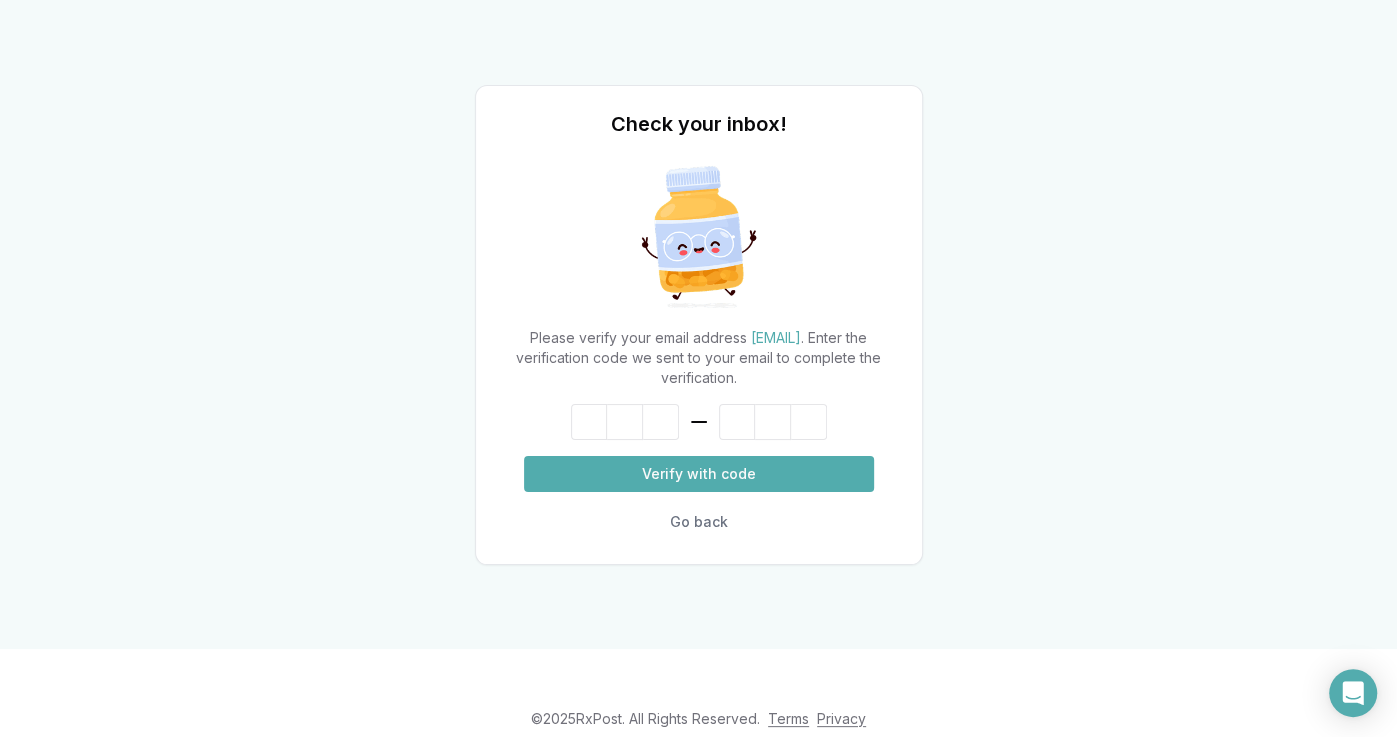 click at bounding box center (699, 422) 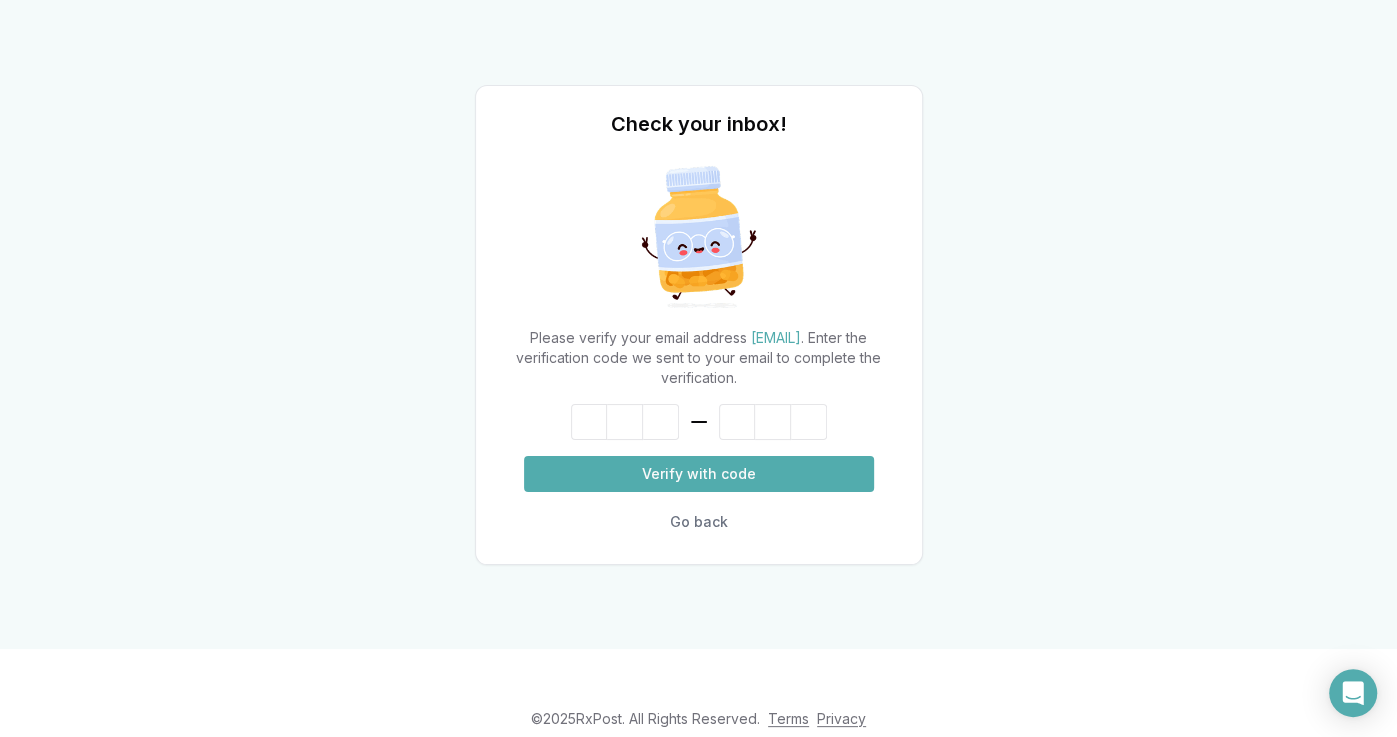 click on "[EMAIL]" at bounding box center (776, 337) 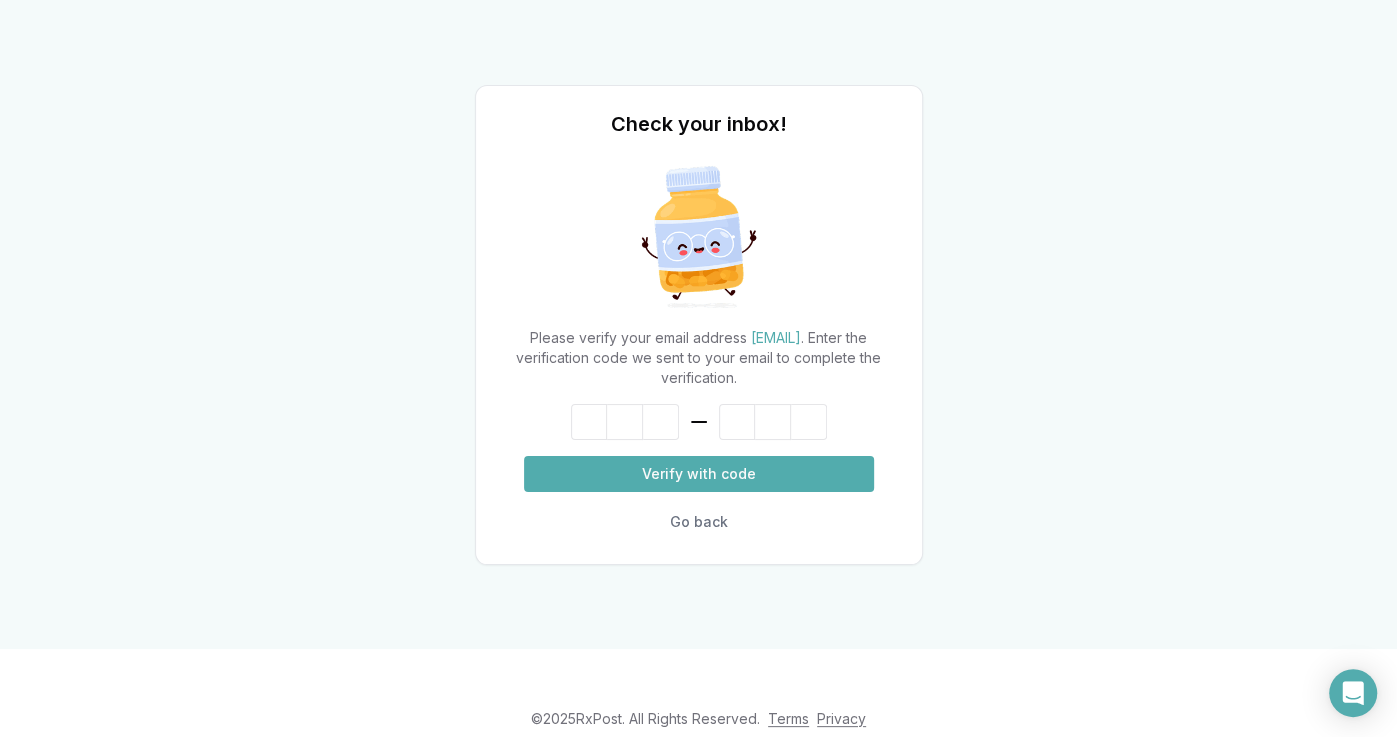 click on "Verify with code" at bounding box center [699, 474] 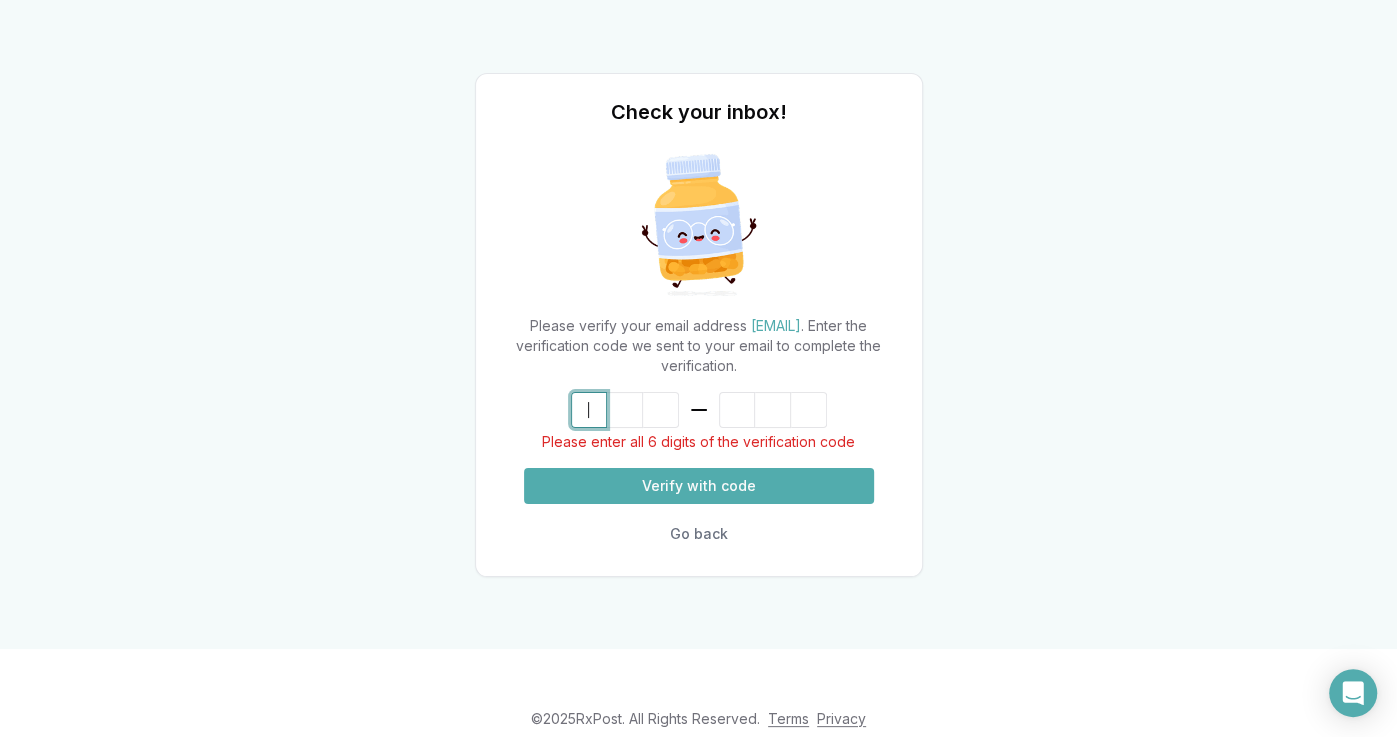 click at bounding box center [719, 410] 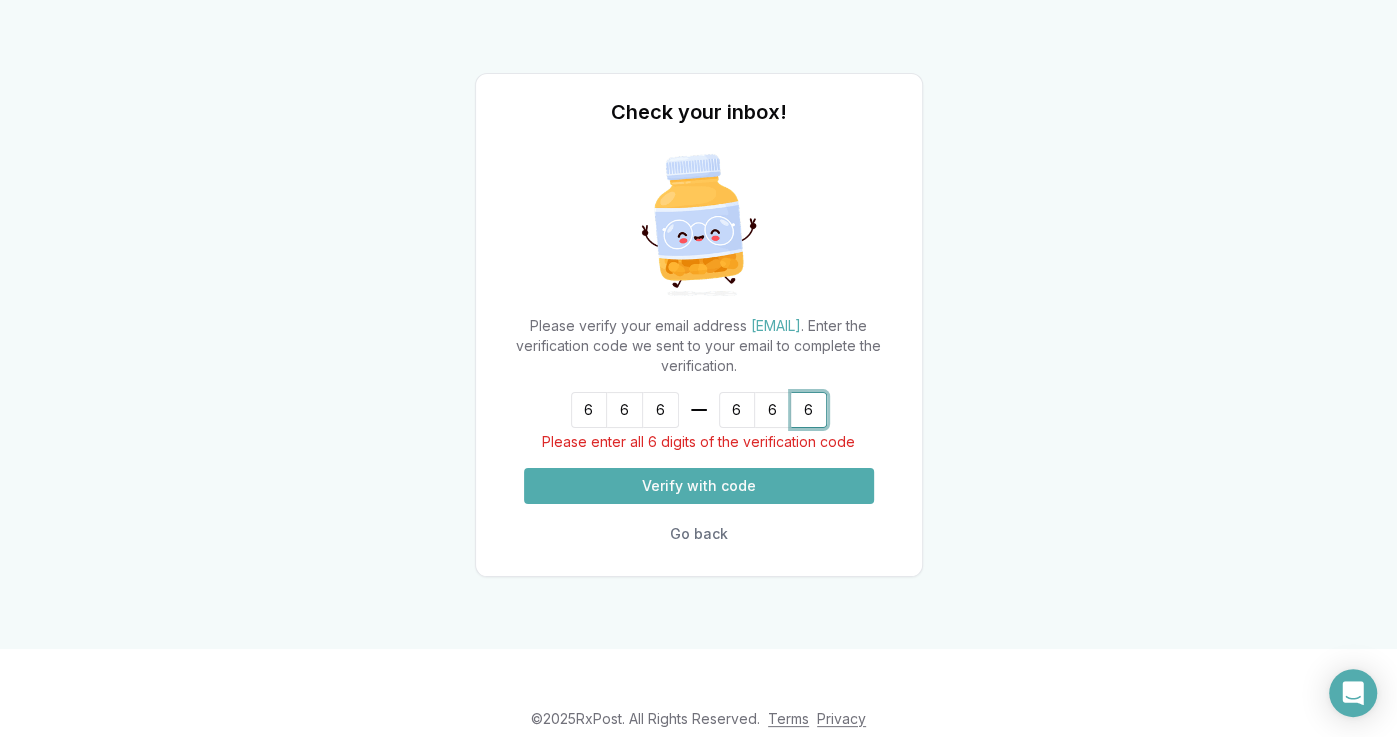 type on "******" 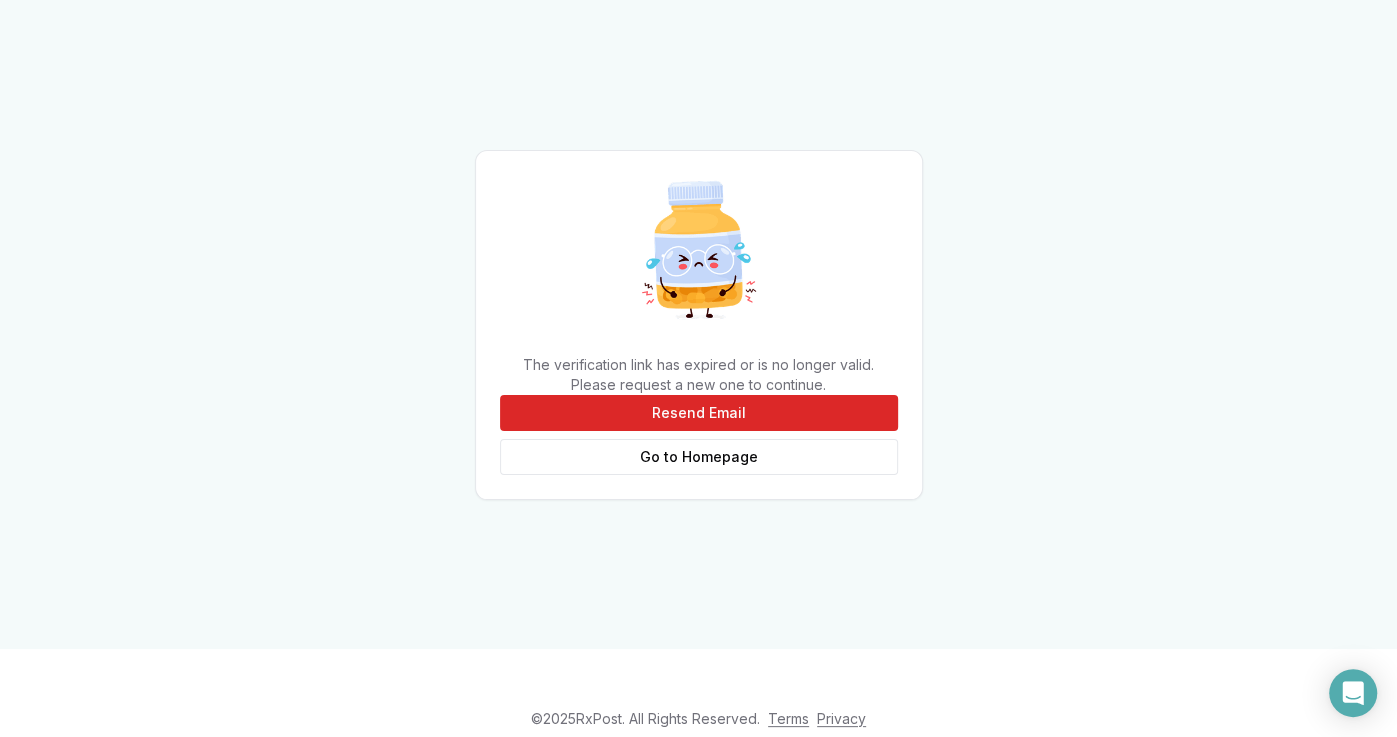 click on "Resend Email" at bounding box center (699, 413) 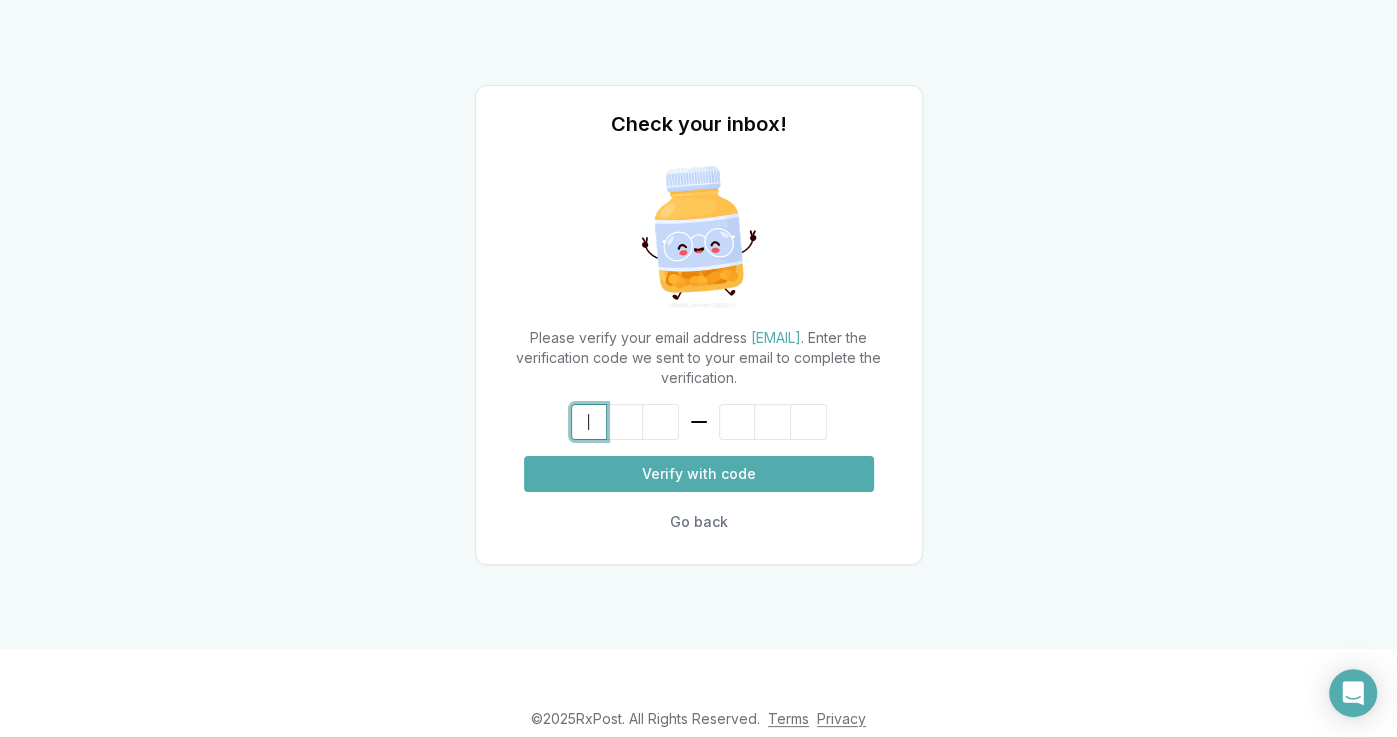 click at bounding box center (719, 422) 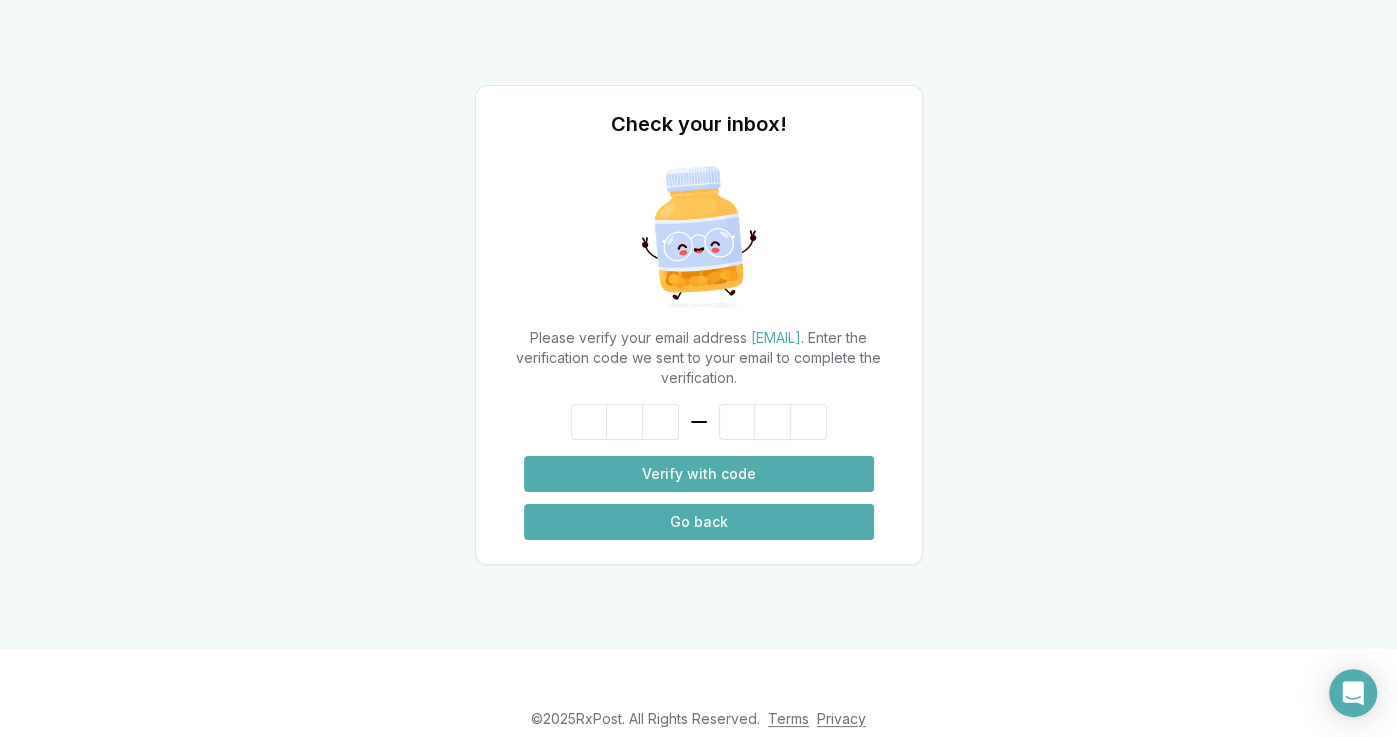 click on "Go back" at bounding box center (699, 522) 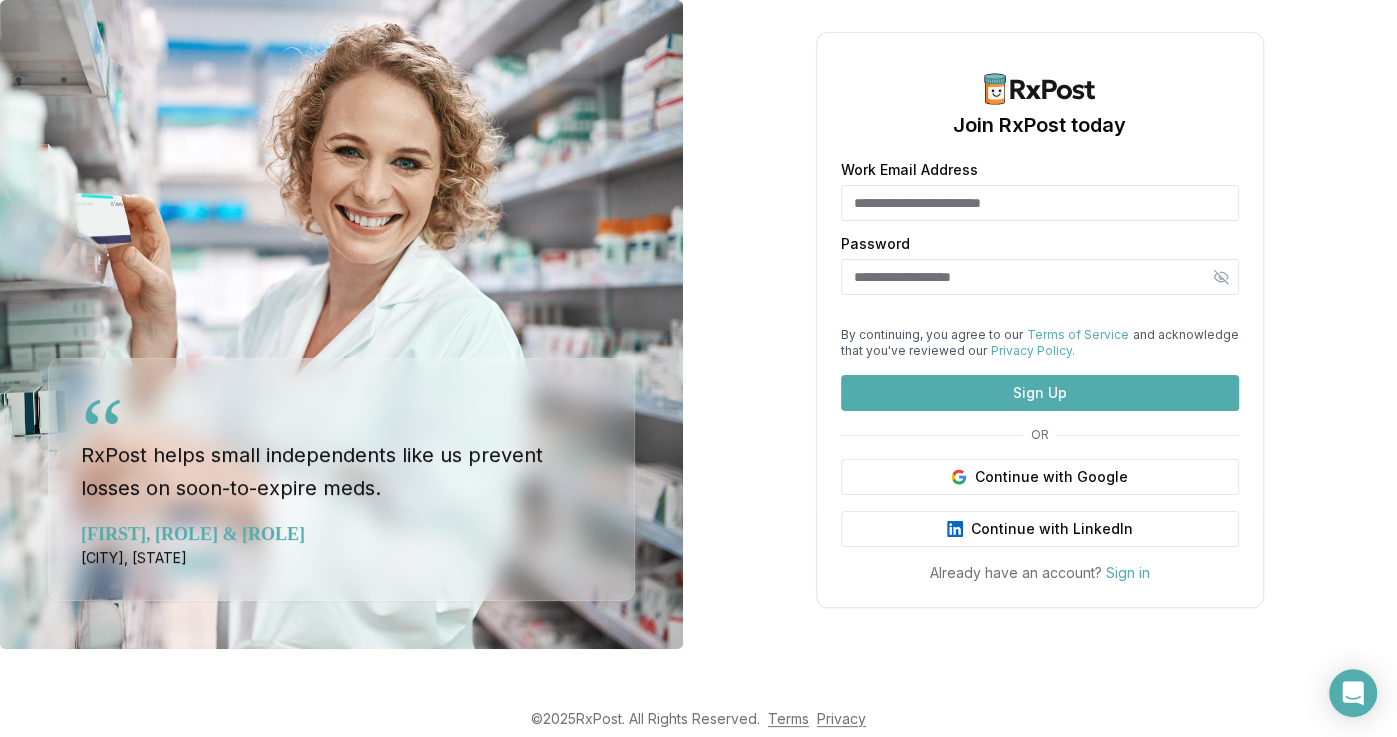 click on "Work Email Address Password By continuing, you agree to our Terms of Service and acknowledge that you've reviewed our Privacy Policy. Sign Up" at bounding box center [1040, 287] 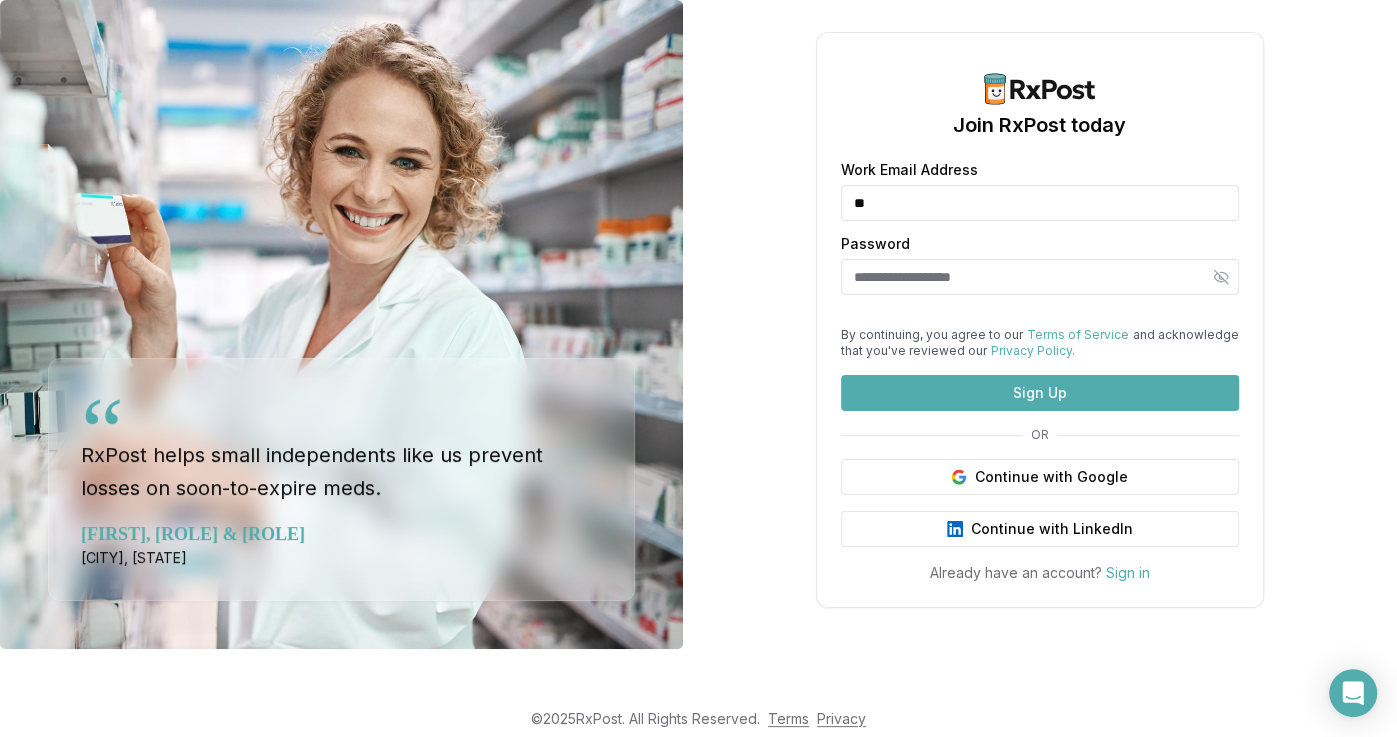 type on "*" 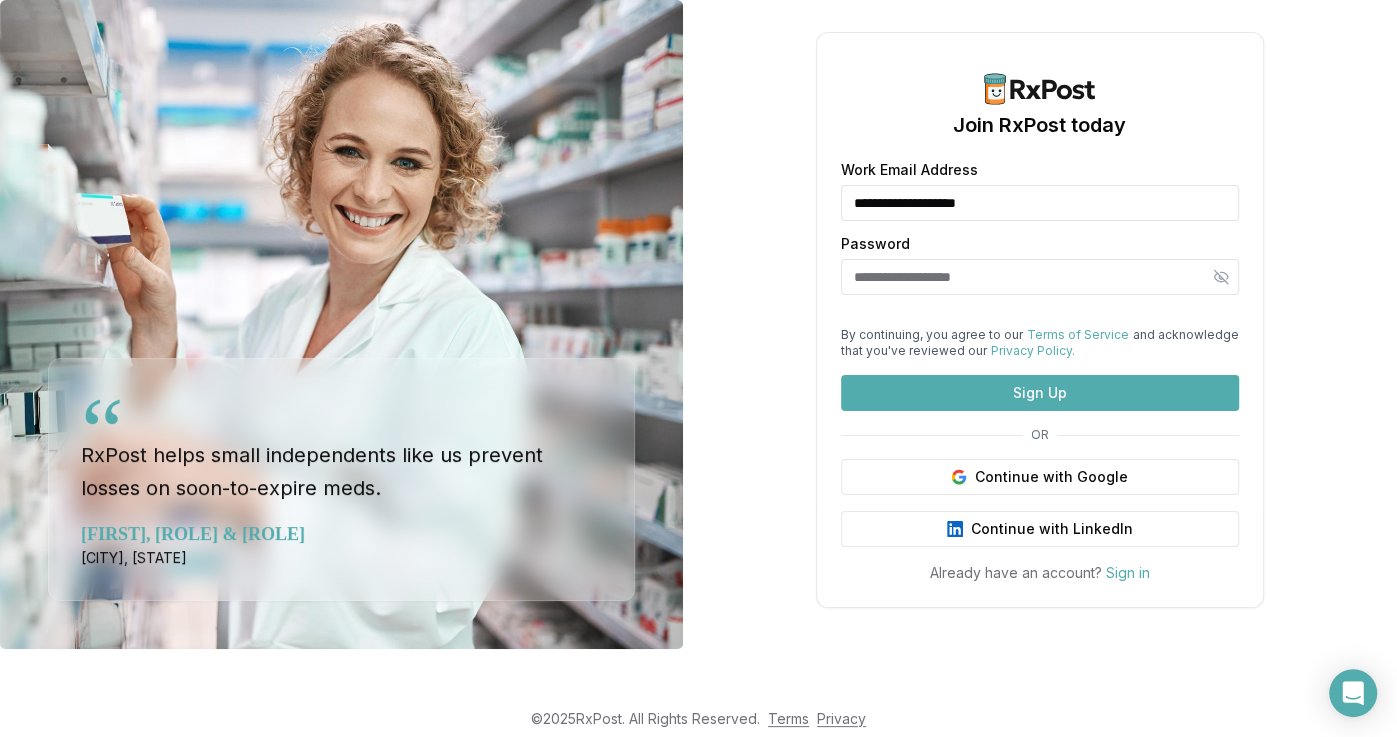 type on "**********" 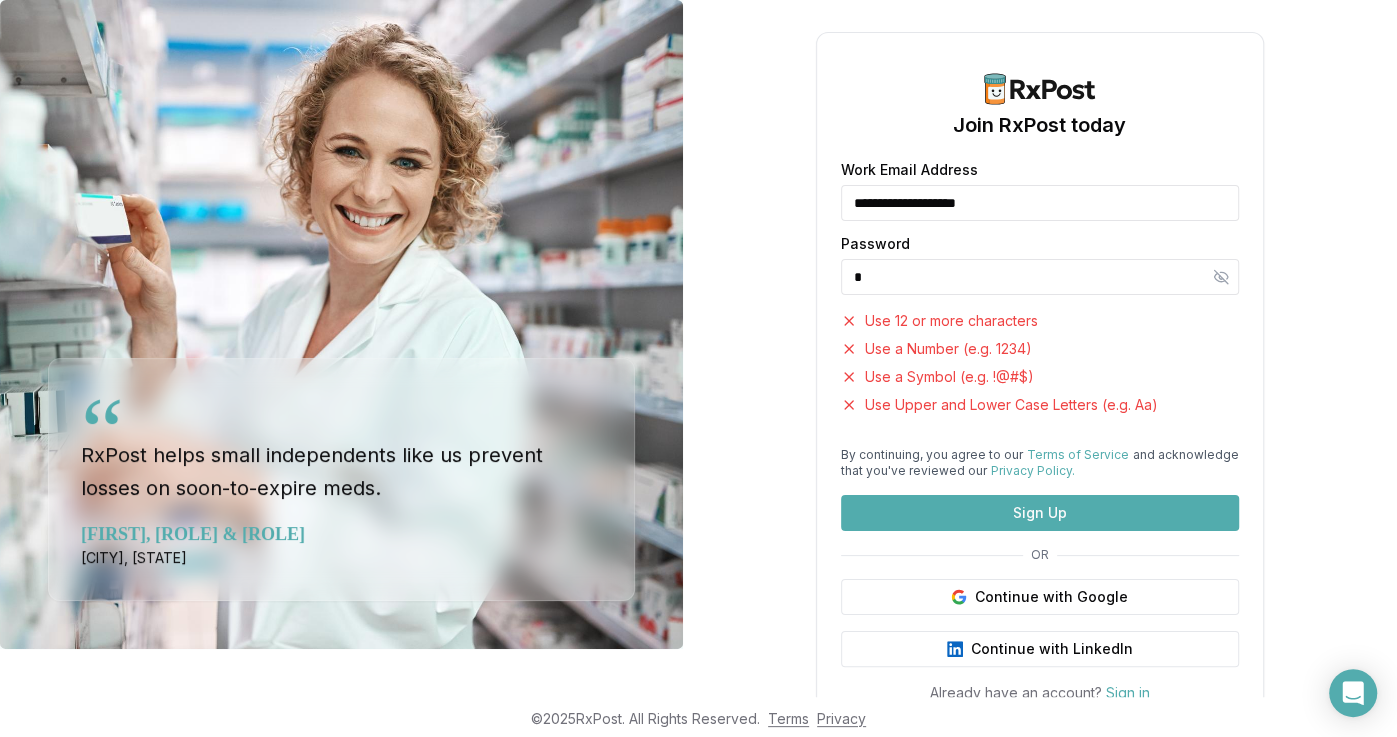 type 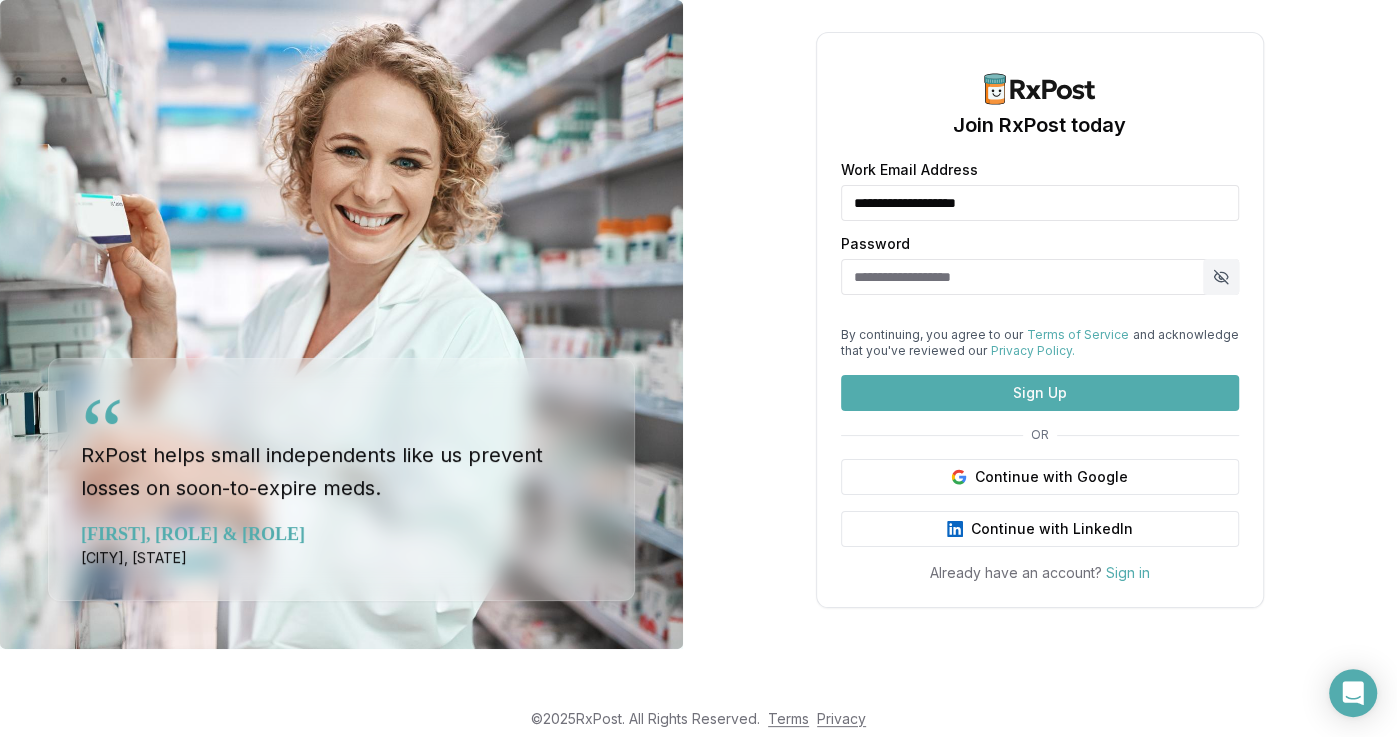 click at bounding box center (1221, 277) 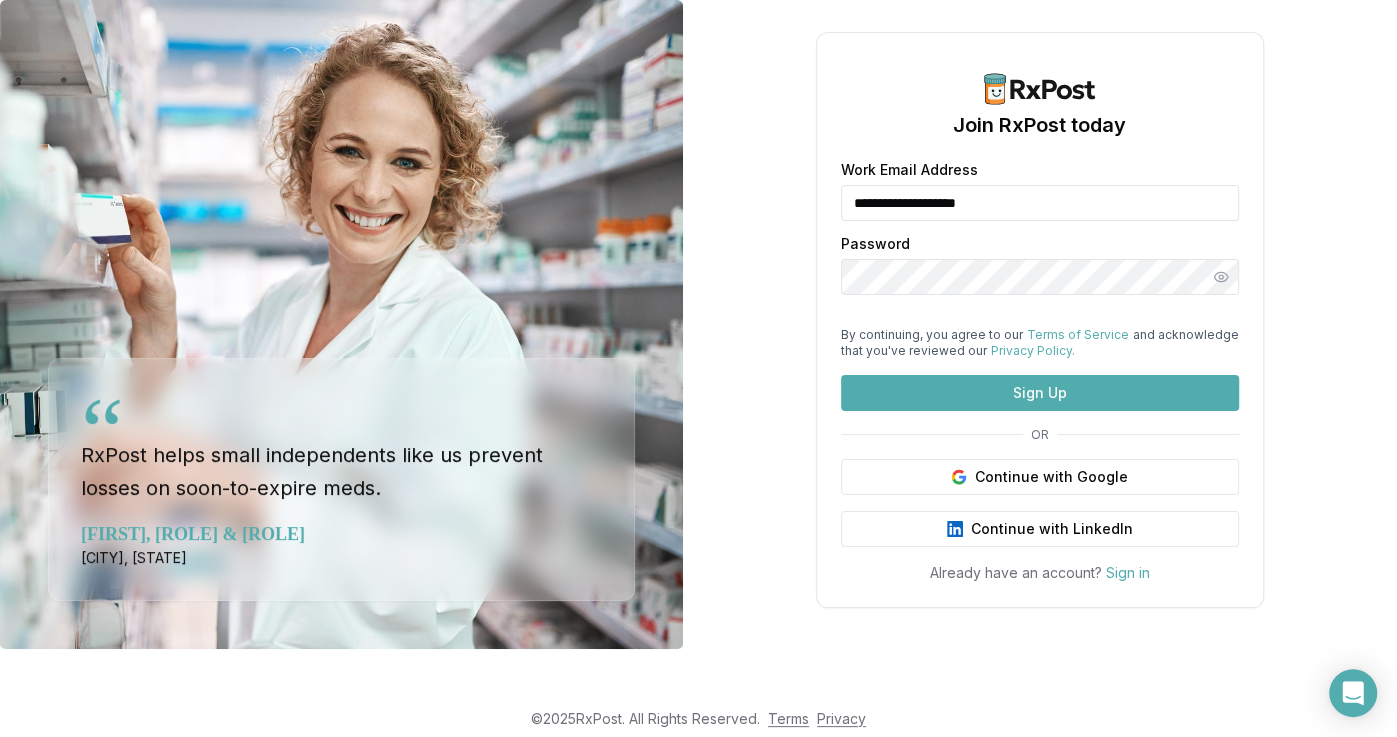 click on "Password" at bounding box center (1040, 244) 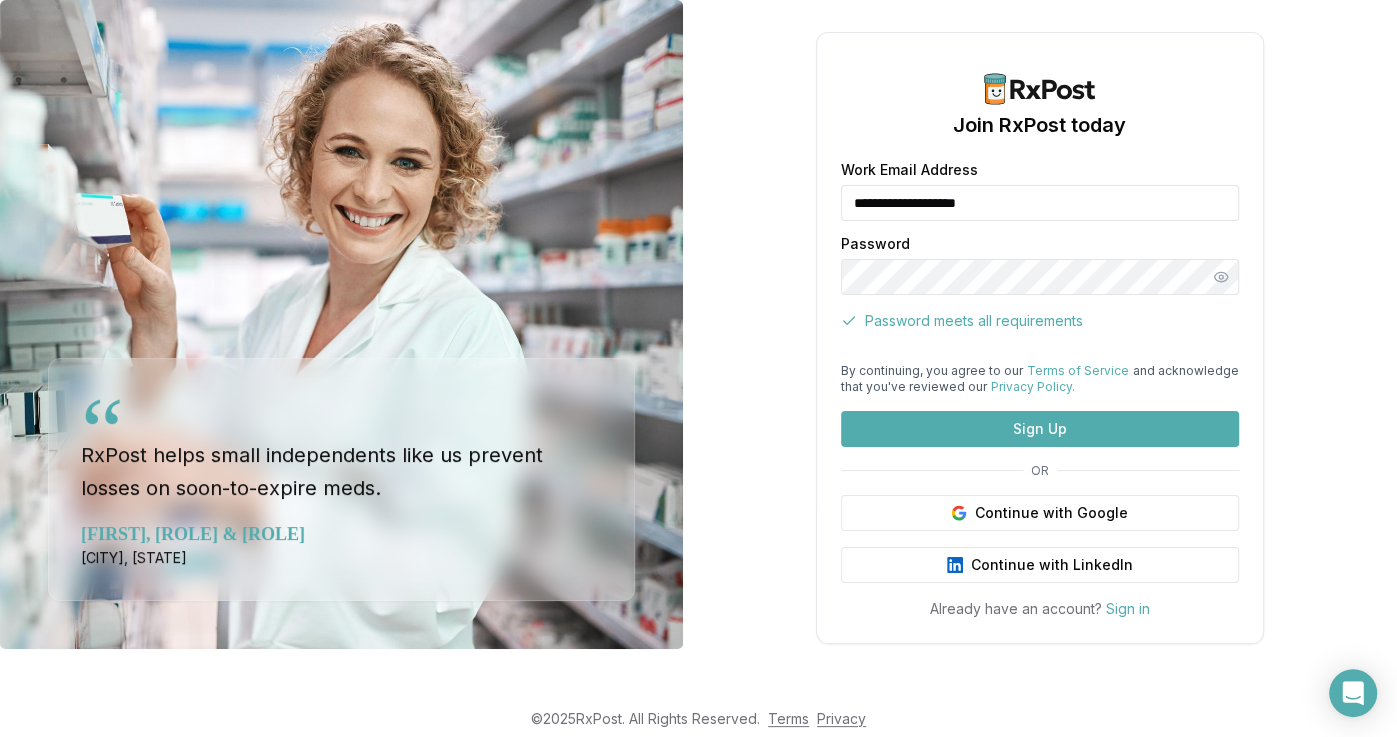 click on "Sign Up" at bounding box center (1040, 429) 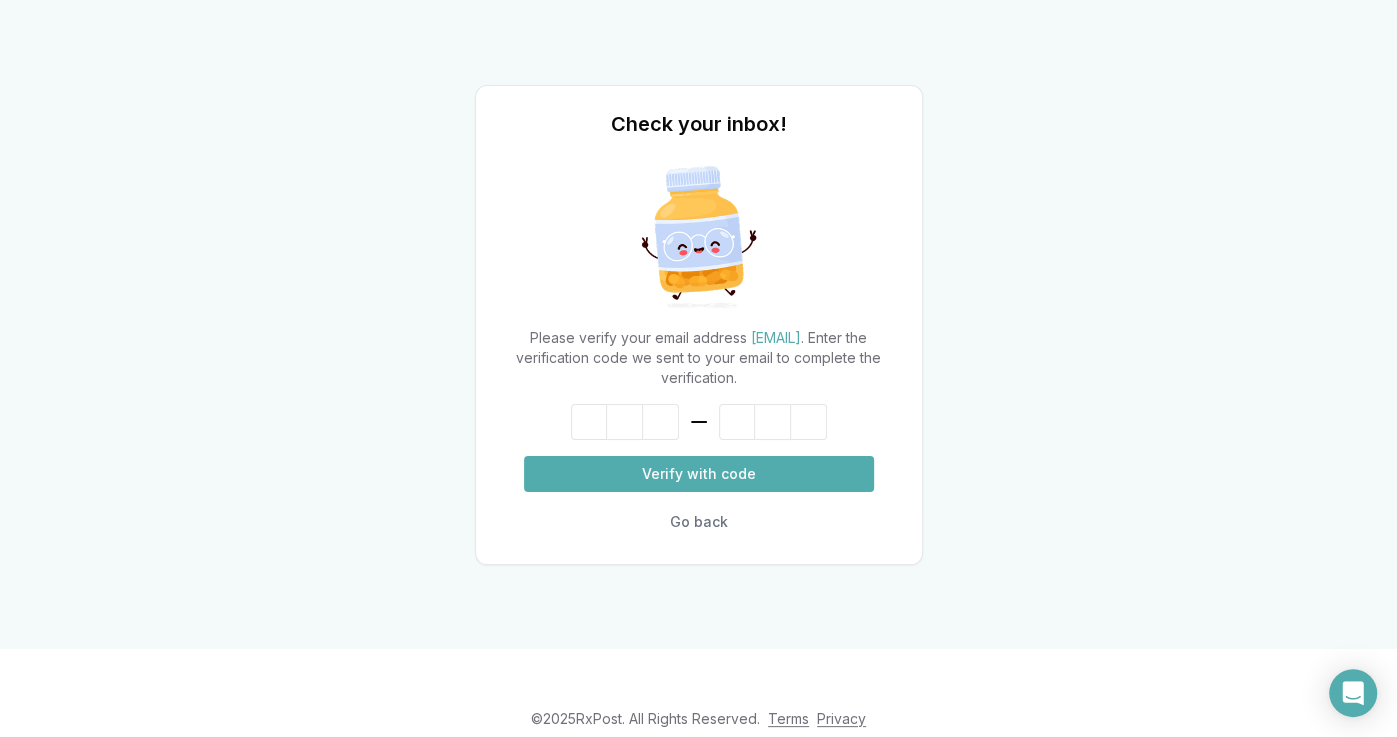 click on "Privacy" at bounding box center (841, 718) 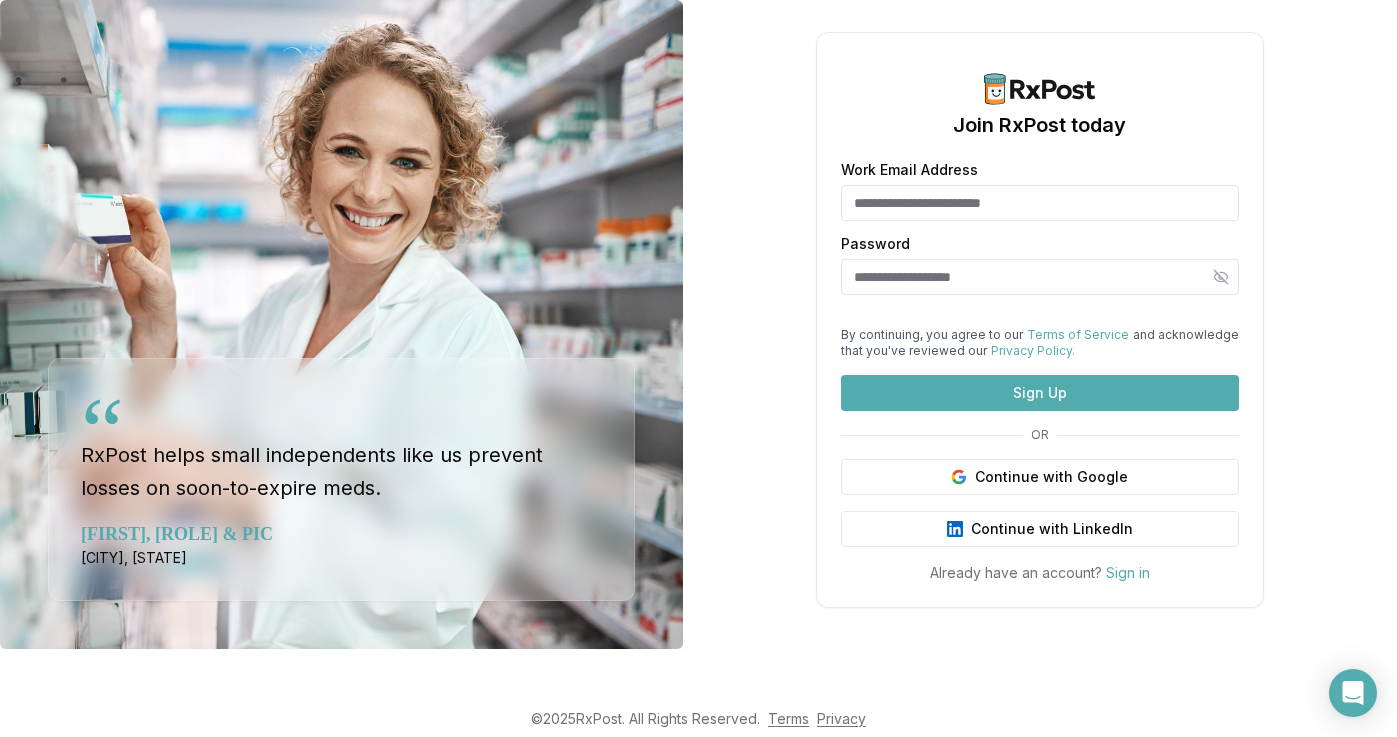 scroll, scrollTop: 0, scrollLeft: 0, axis: both 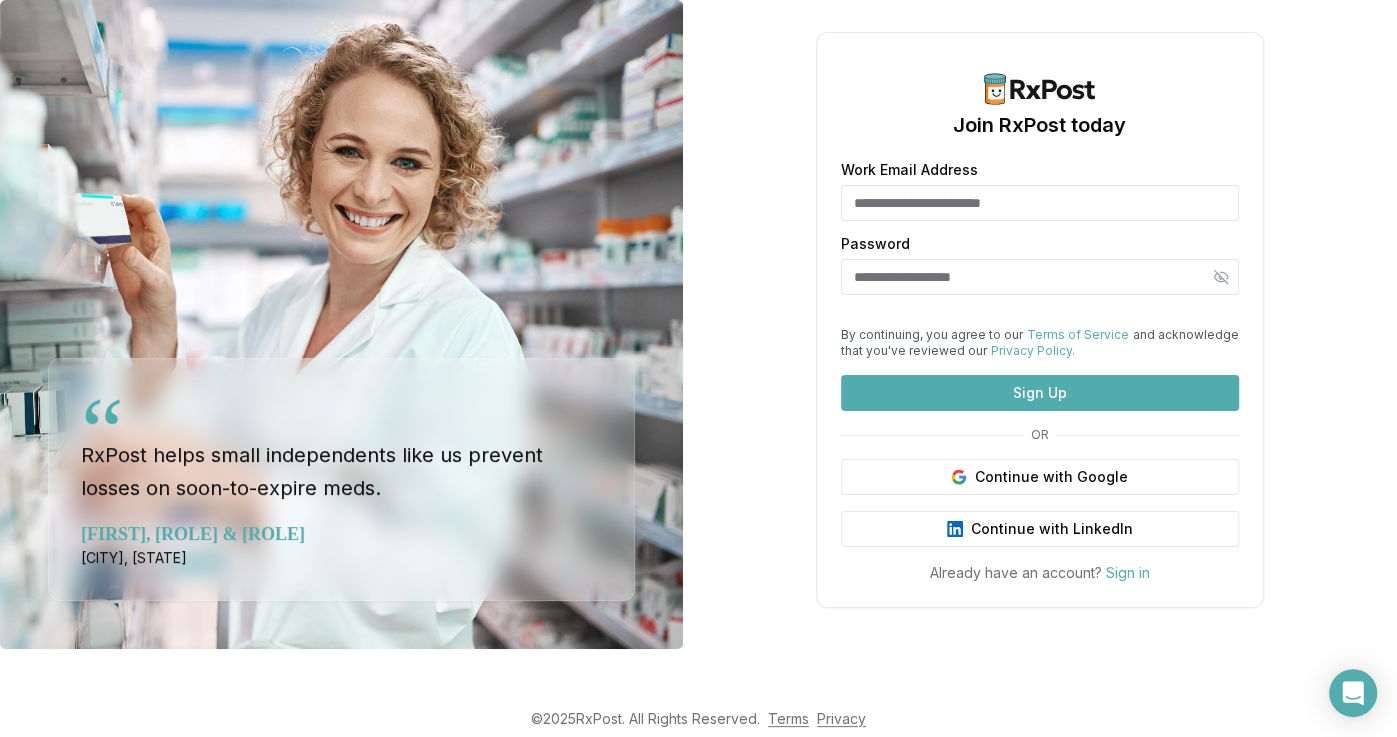 click on "Work Email Address" at bounding box center [1040, 203] 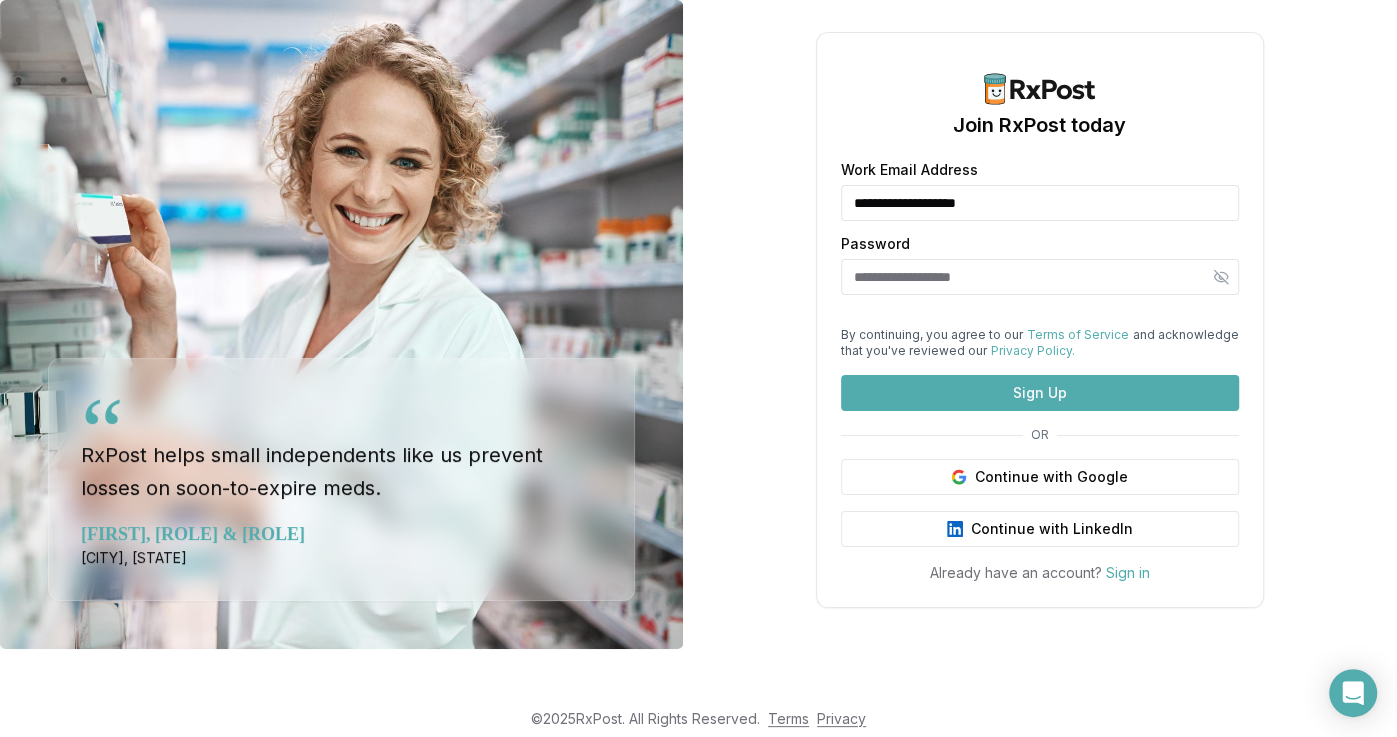 type on "**********" 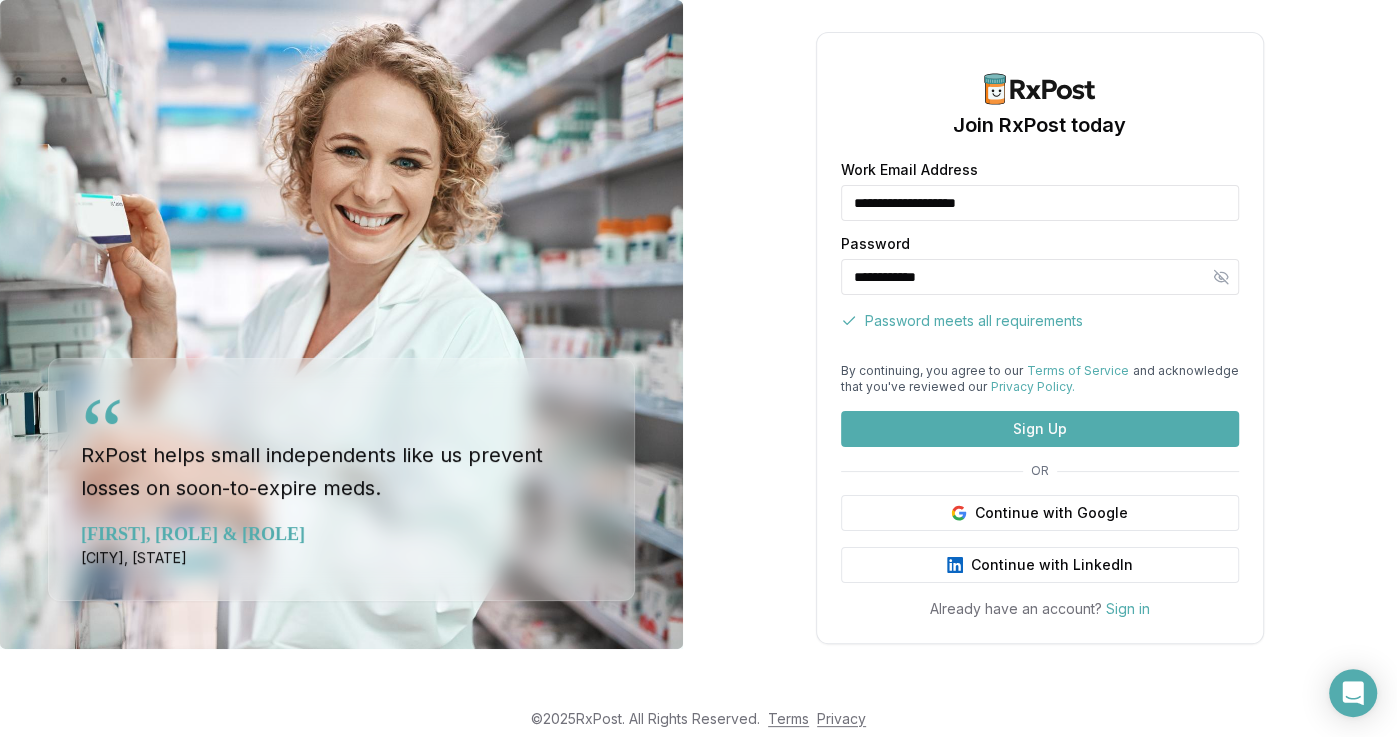 type on "**********" 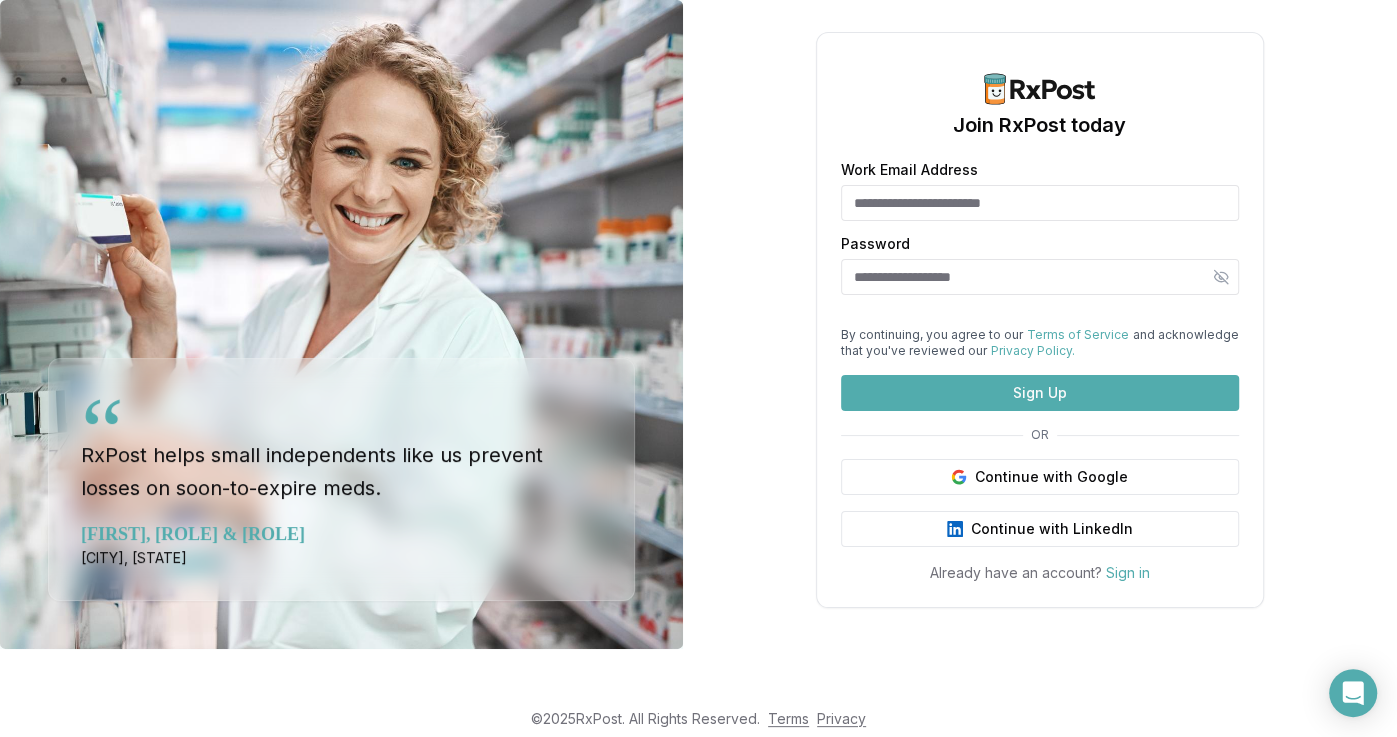 click on "Sign Up" at bounding box center [1040, 393] 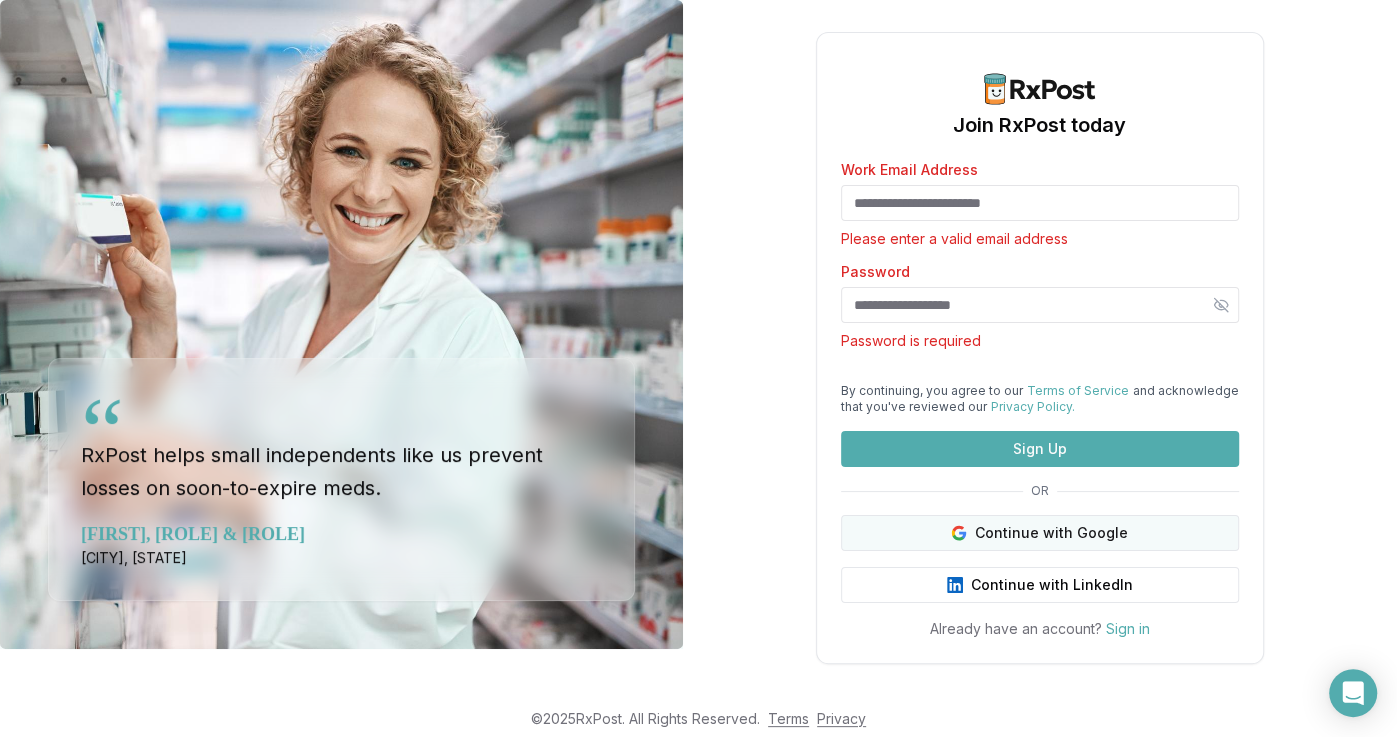 click on "Continue with Google" at bounding box center [1040, 533] 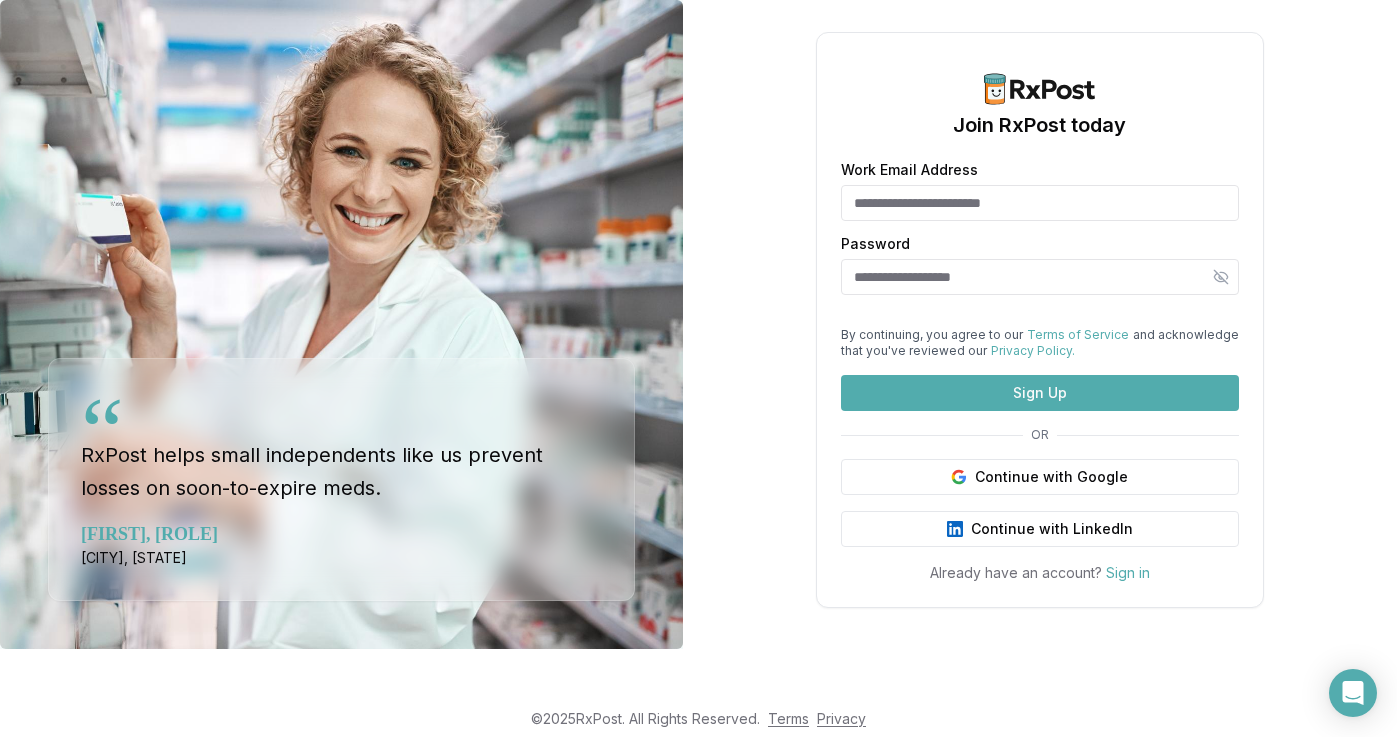 scroll, scrollTop: 0, scrollLeft: 0, axis: both 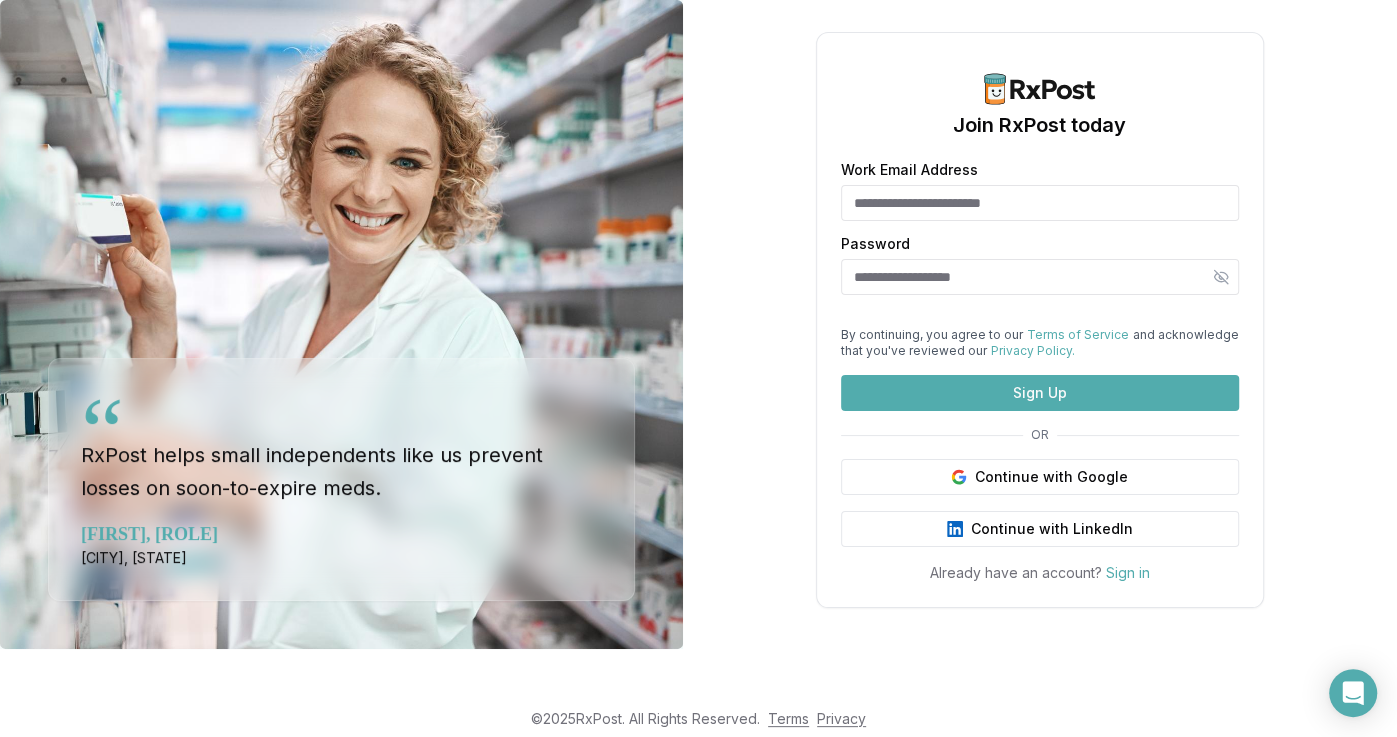 click on "Work Email Address" at bounding box center (1040, 203) 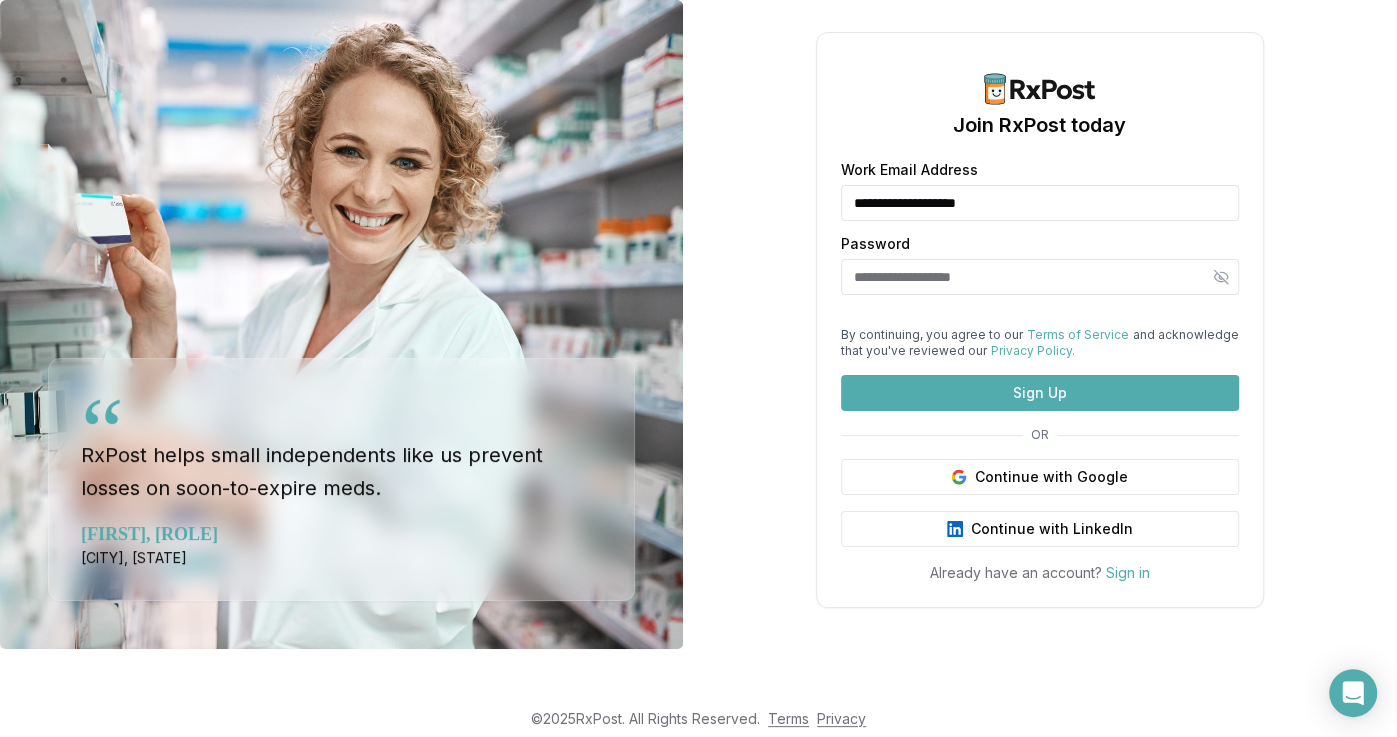type on "**********" 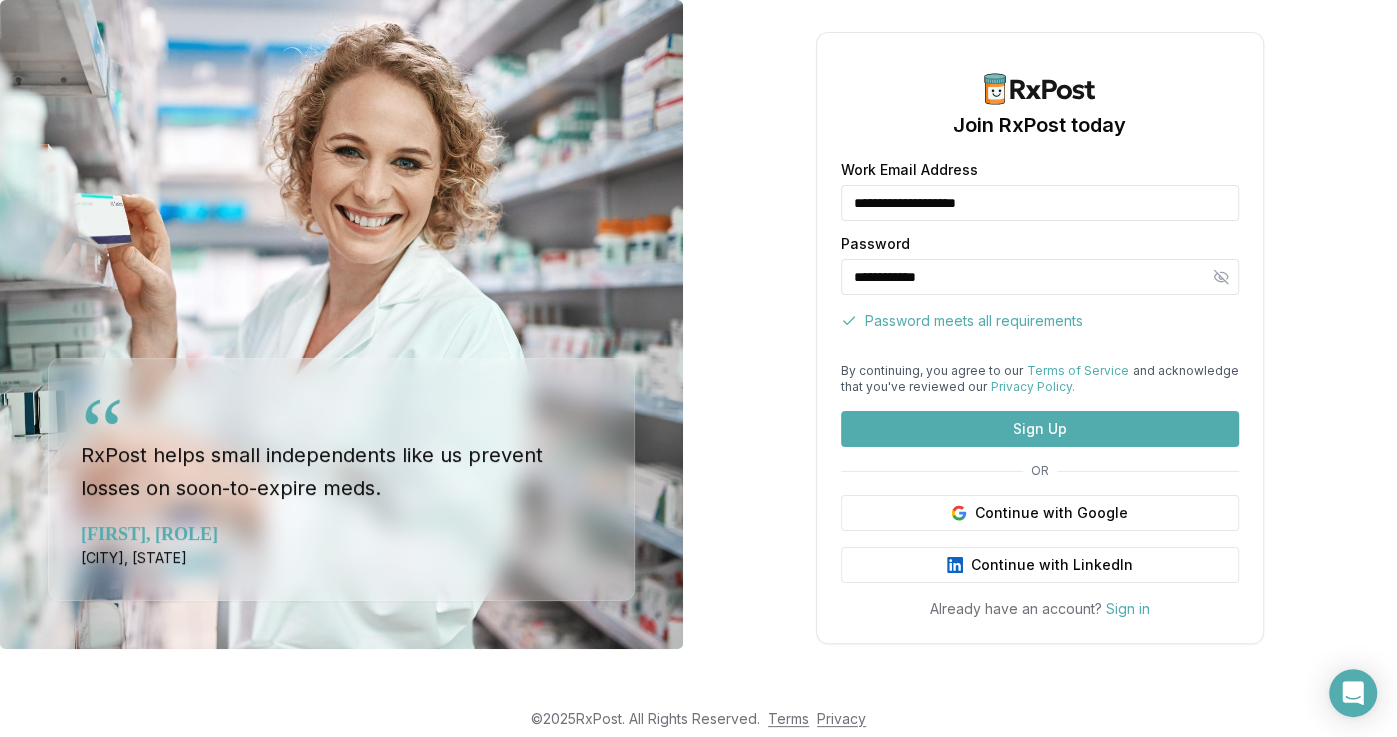 type on "**********" 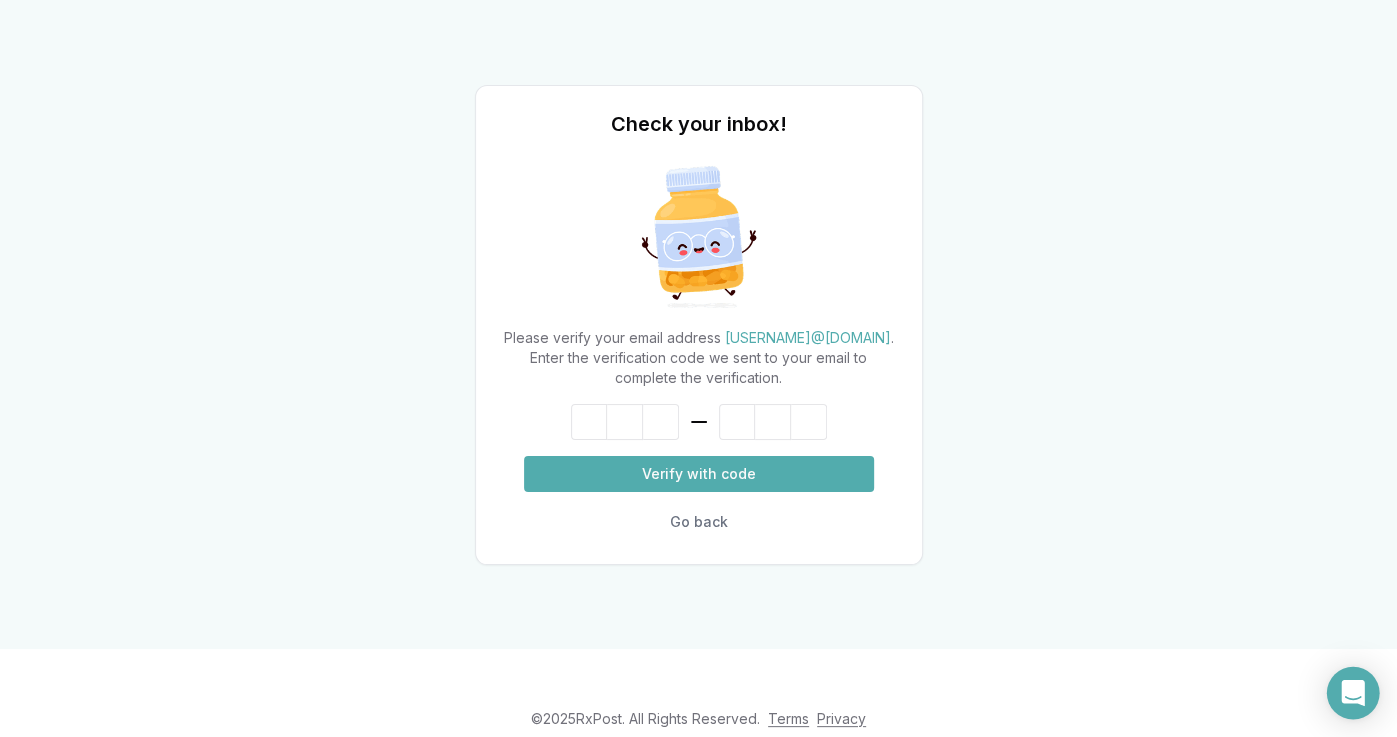 click at bounding box center [1353, 693] 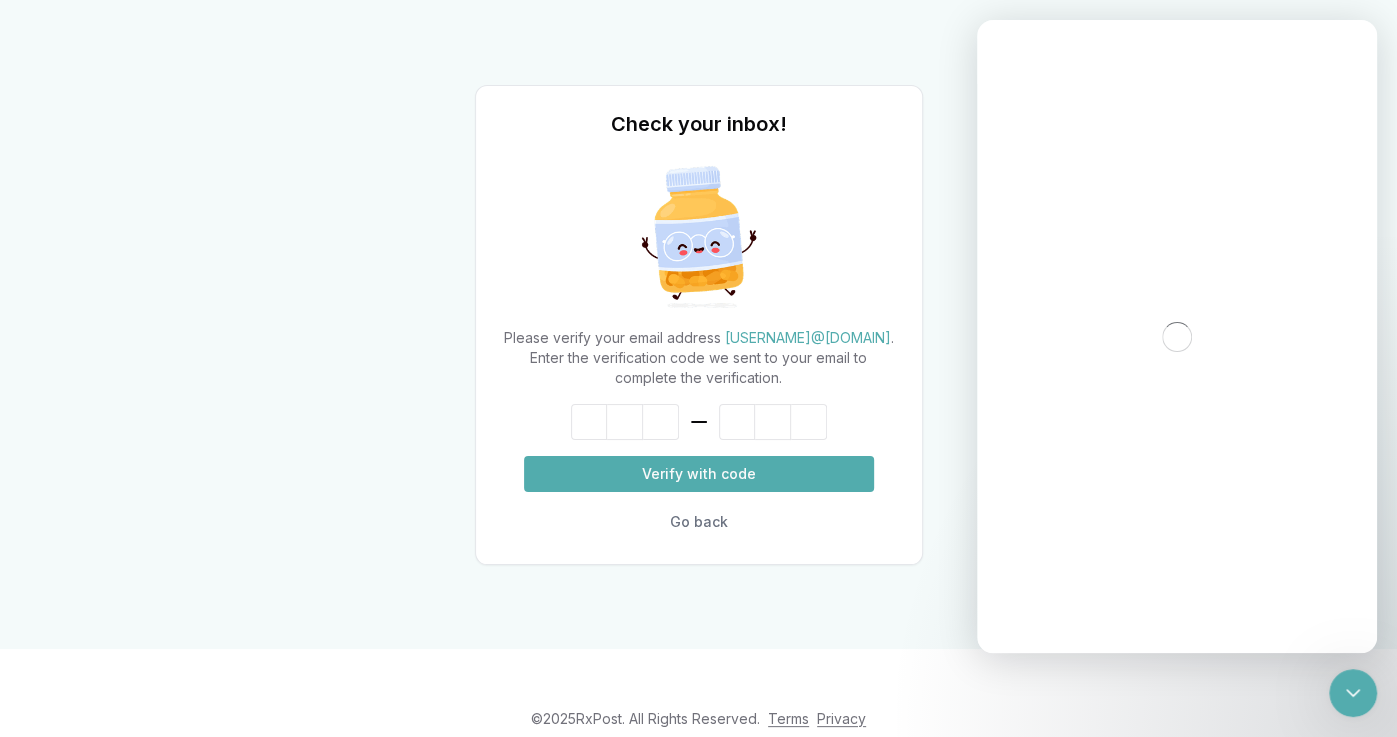 scroll, scrollTop: 0, scrollLeft: 0, axis: both 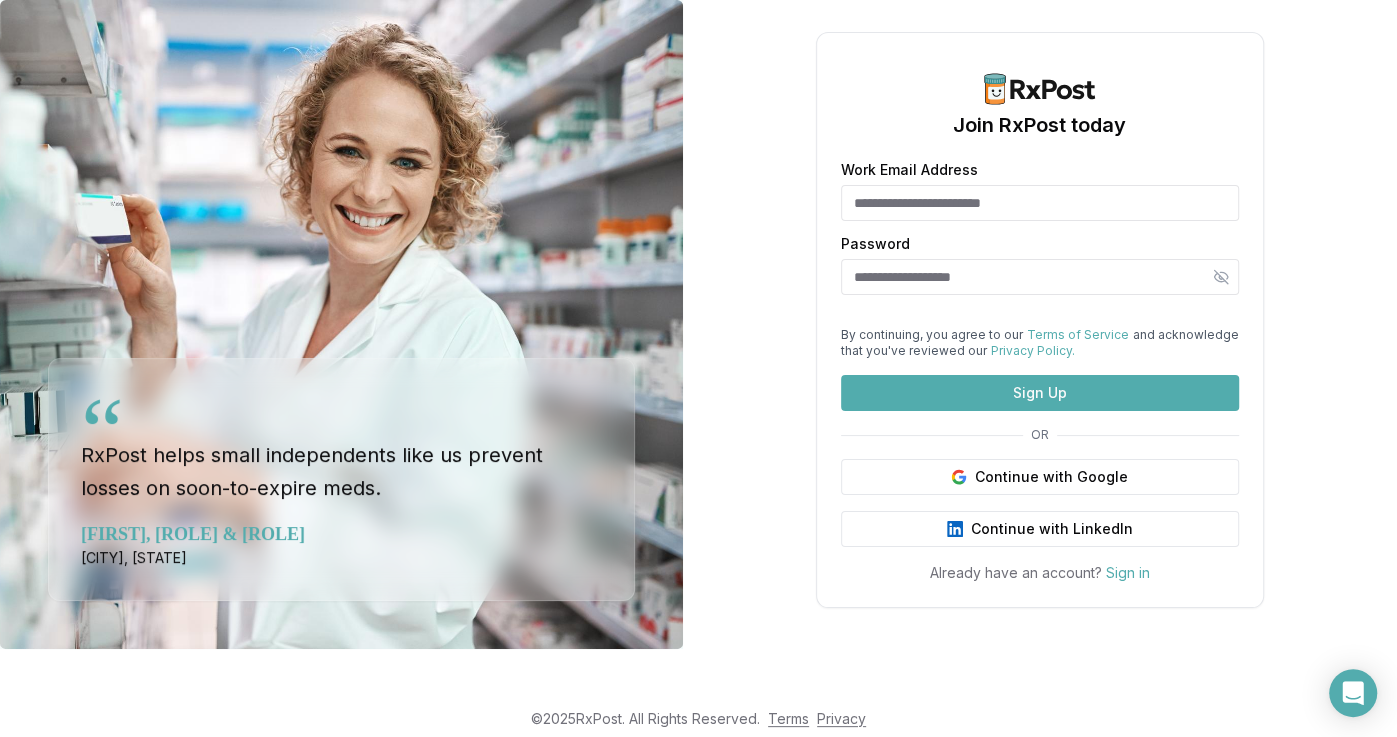 click on "Work Email Address" at bounding box center (1040, 203) 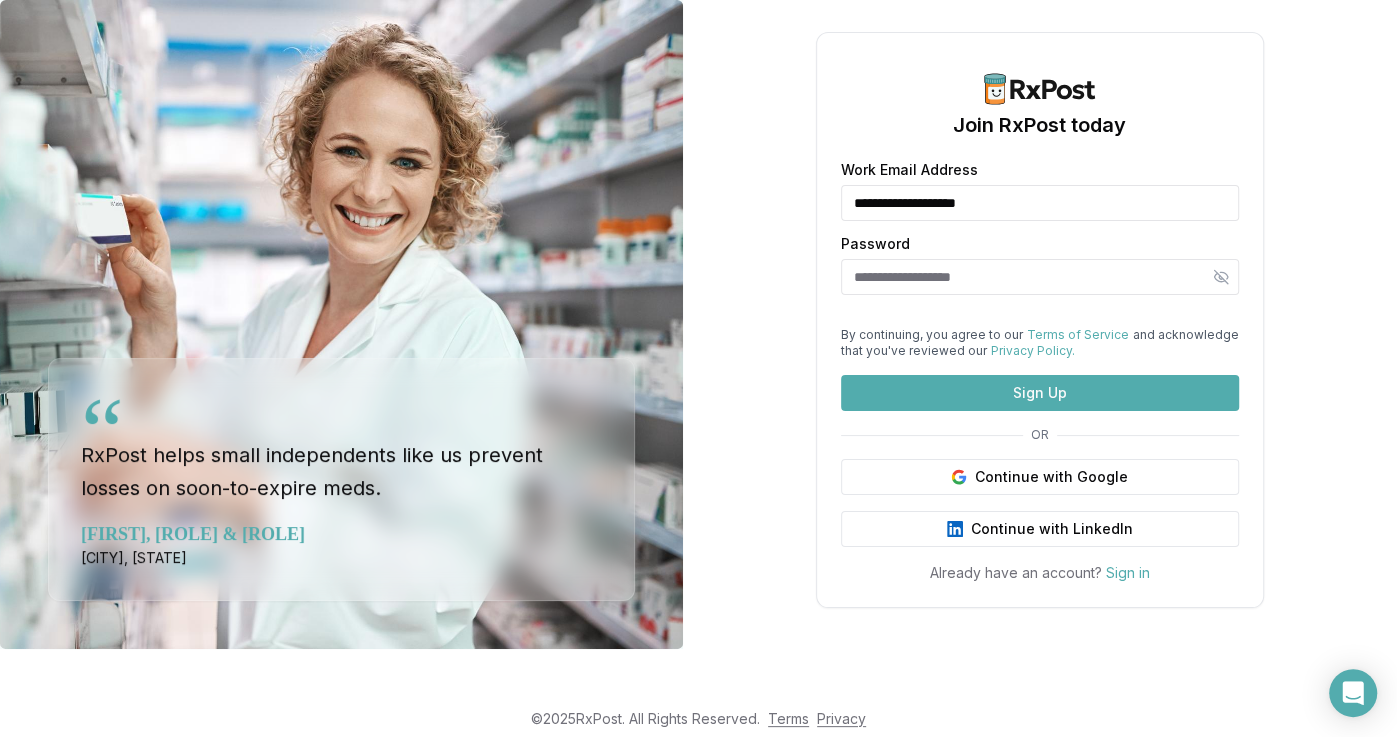 type on "**********" 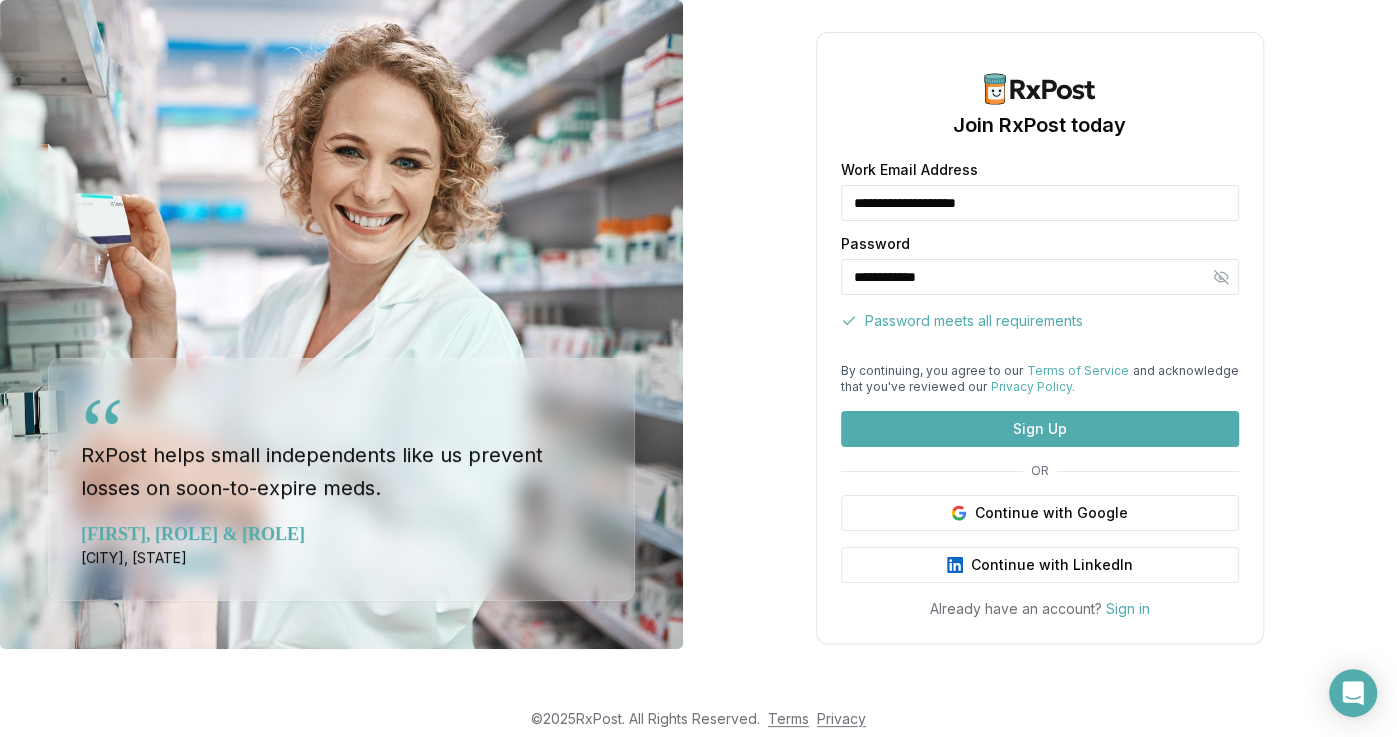 type on "**********" 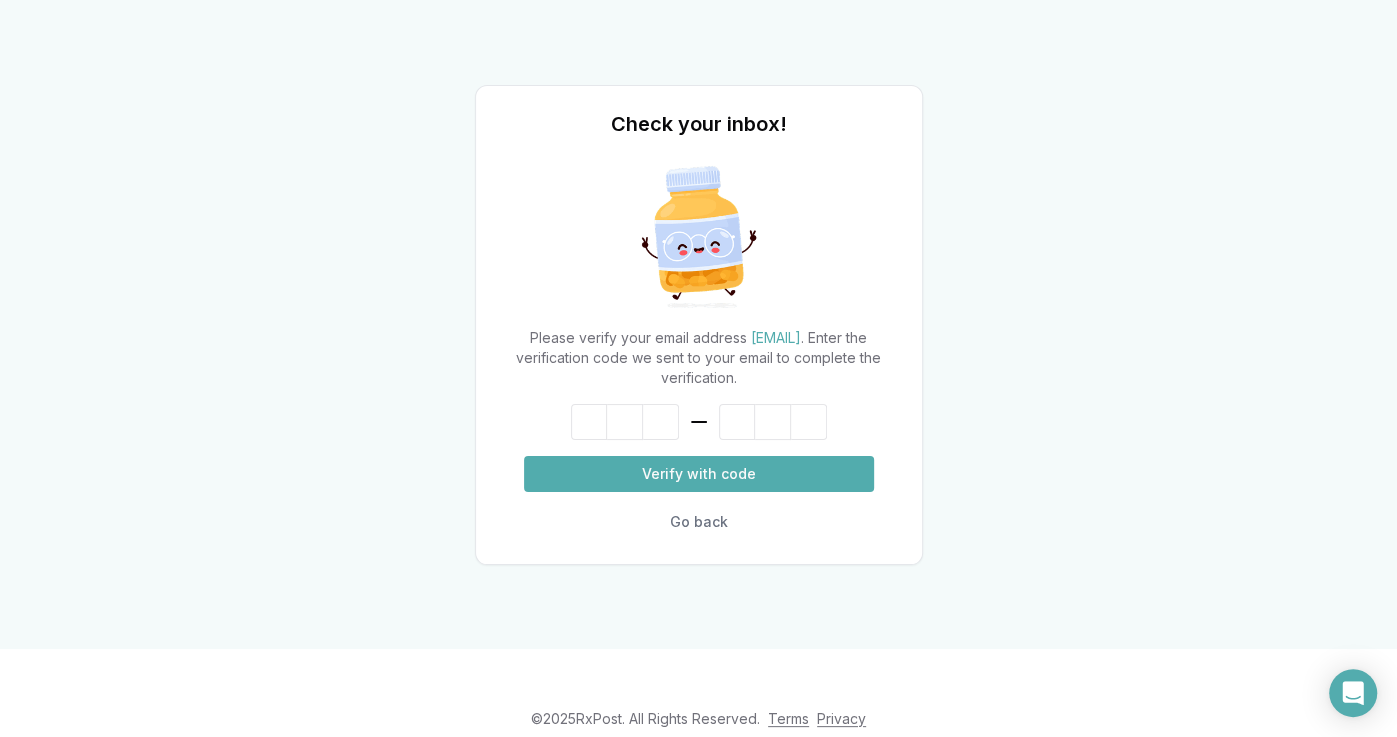 click on "Check your inbox! Please verify your email address [EMAIL]. Enter the verification code we sent to your email to complete the verification. Verify with code Go back" at bounding box center [698, 324] 